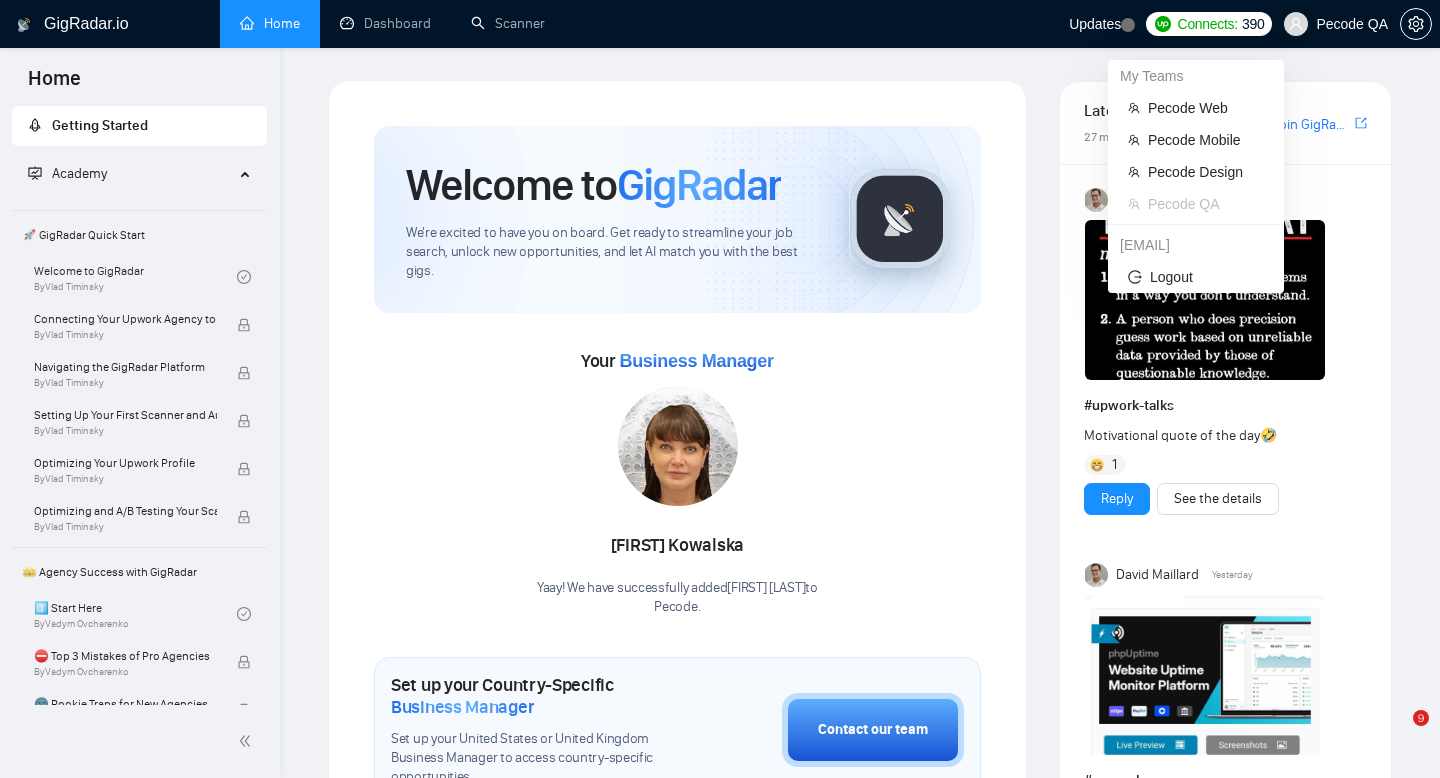 scroll, scrollTop: 0, scrollLeft: 0, axis: both 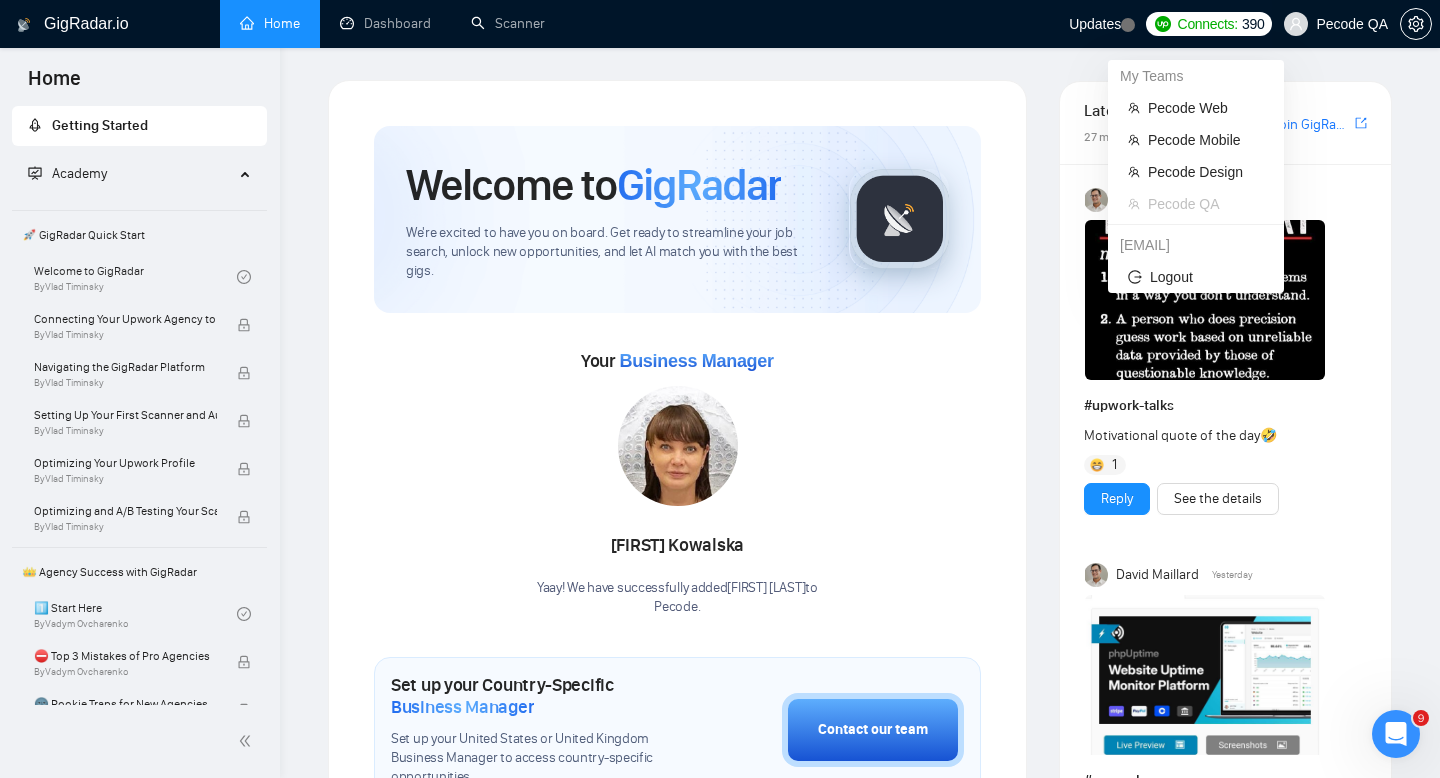 click on "Pecode QA" at bounding box center [1352, 24] 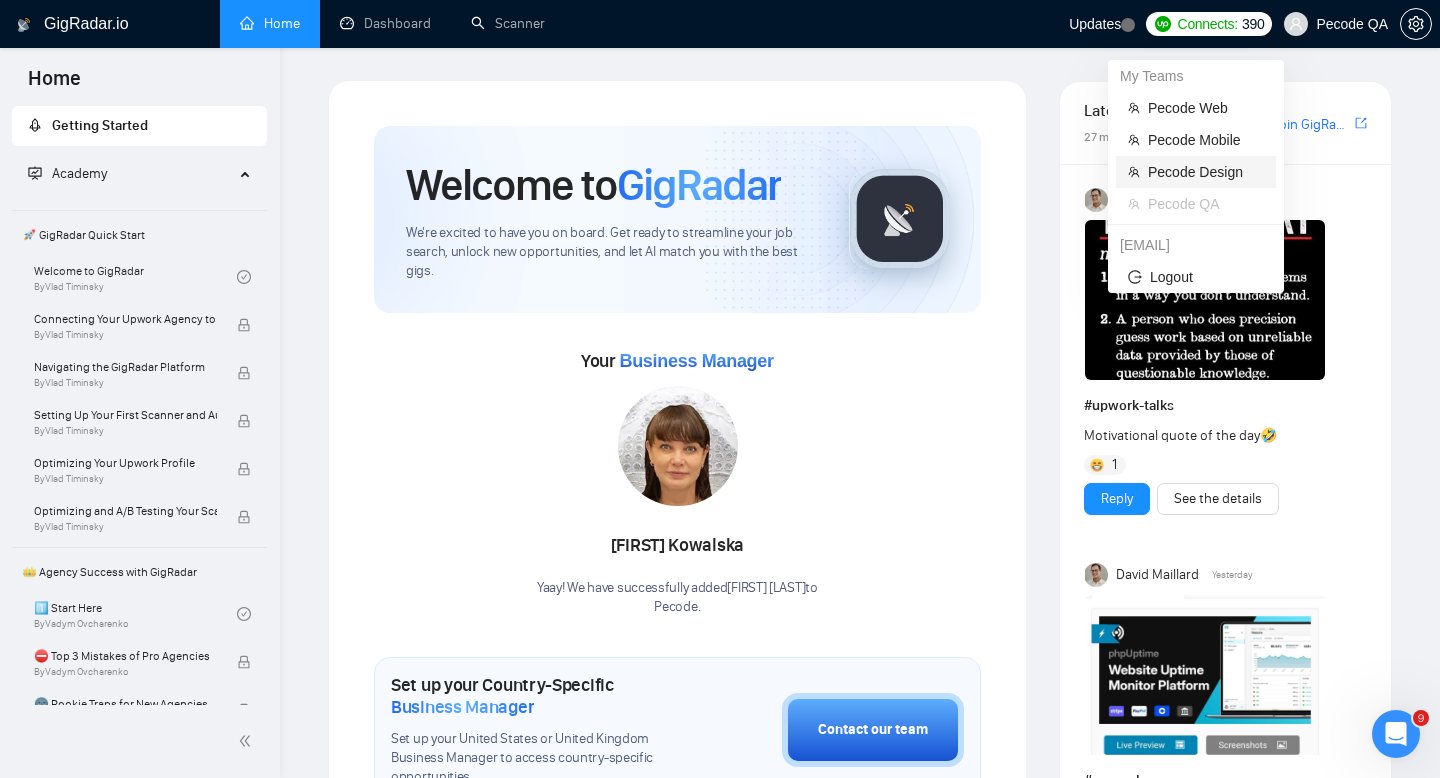 click on "Pecode Design" at bounding box center [1206, 172] 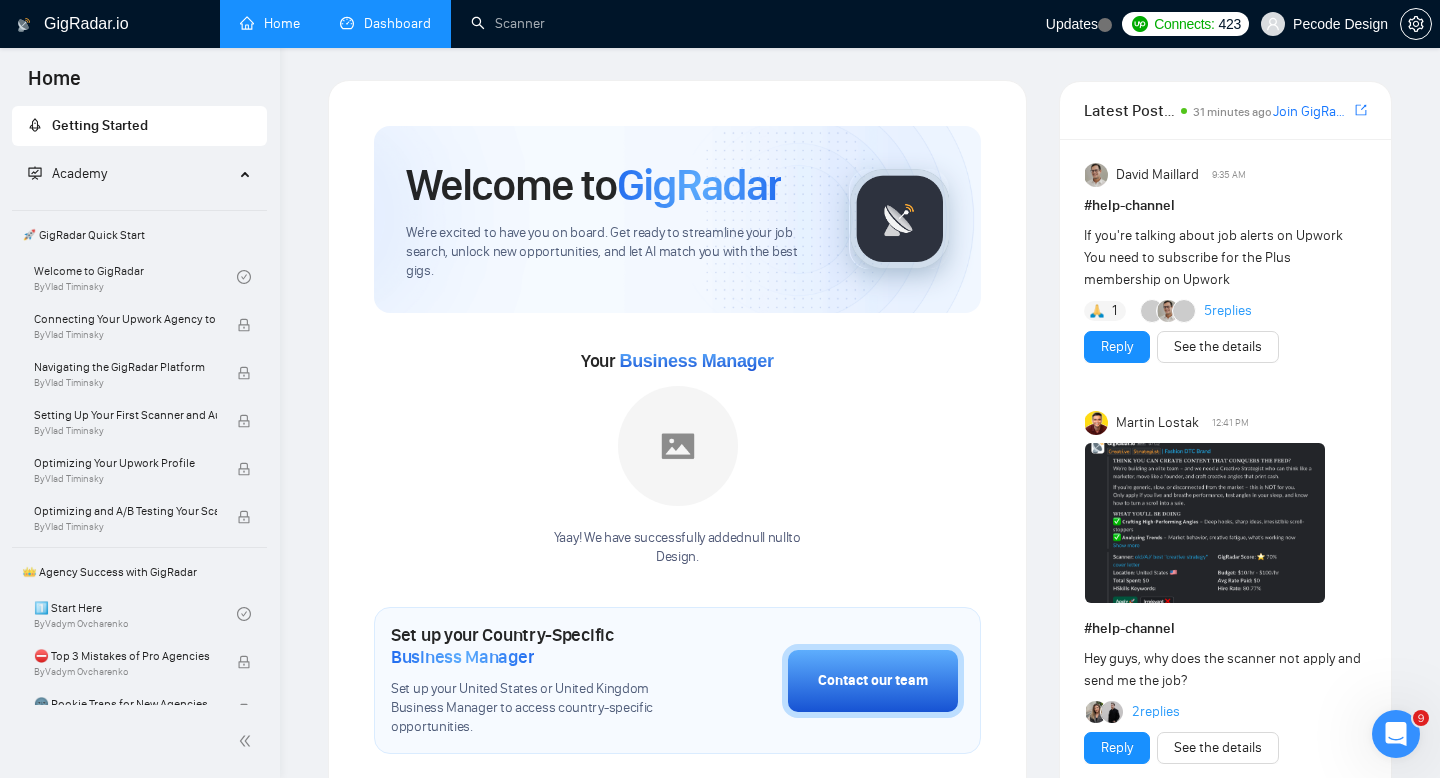 click on "Dashboard" at bounding box center (385, 23) 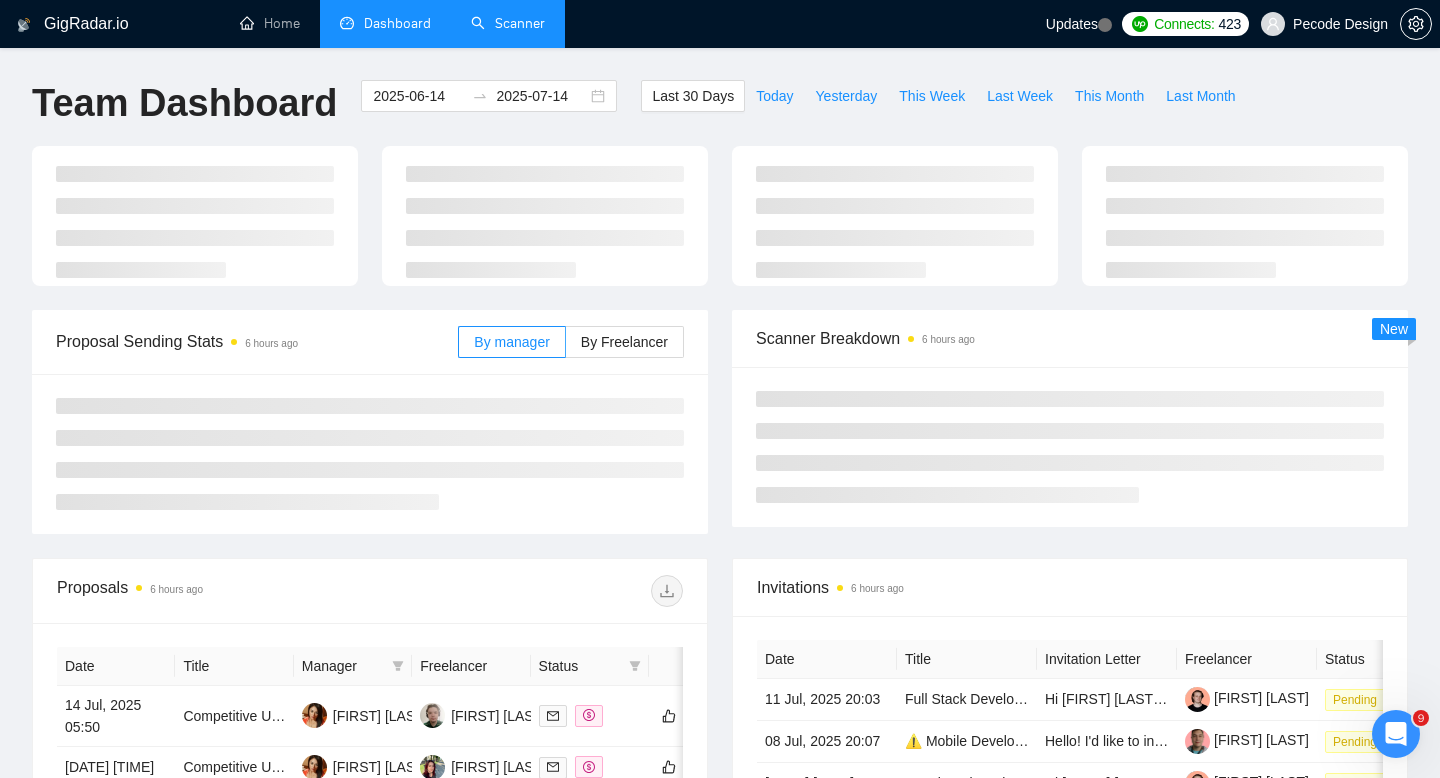 click on "Scanner" at bounding box center (508, 23) 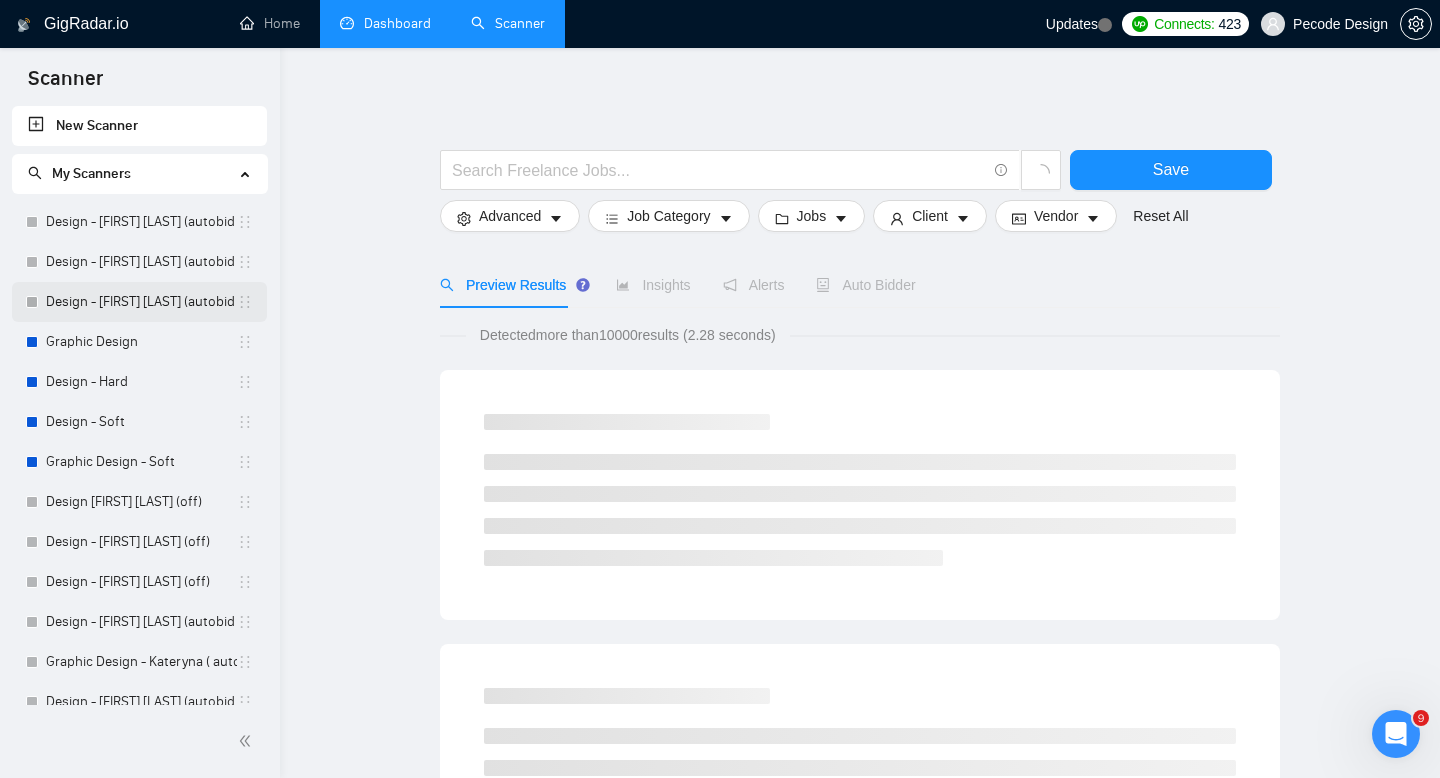 click on "Design - [FIRST] [LAST] (autobid off)" at bounding box center (141, 302) 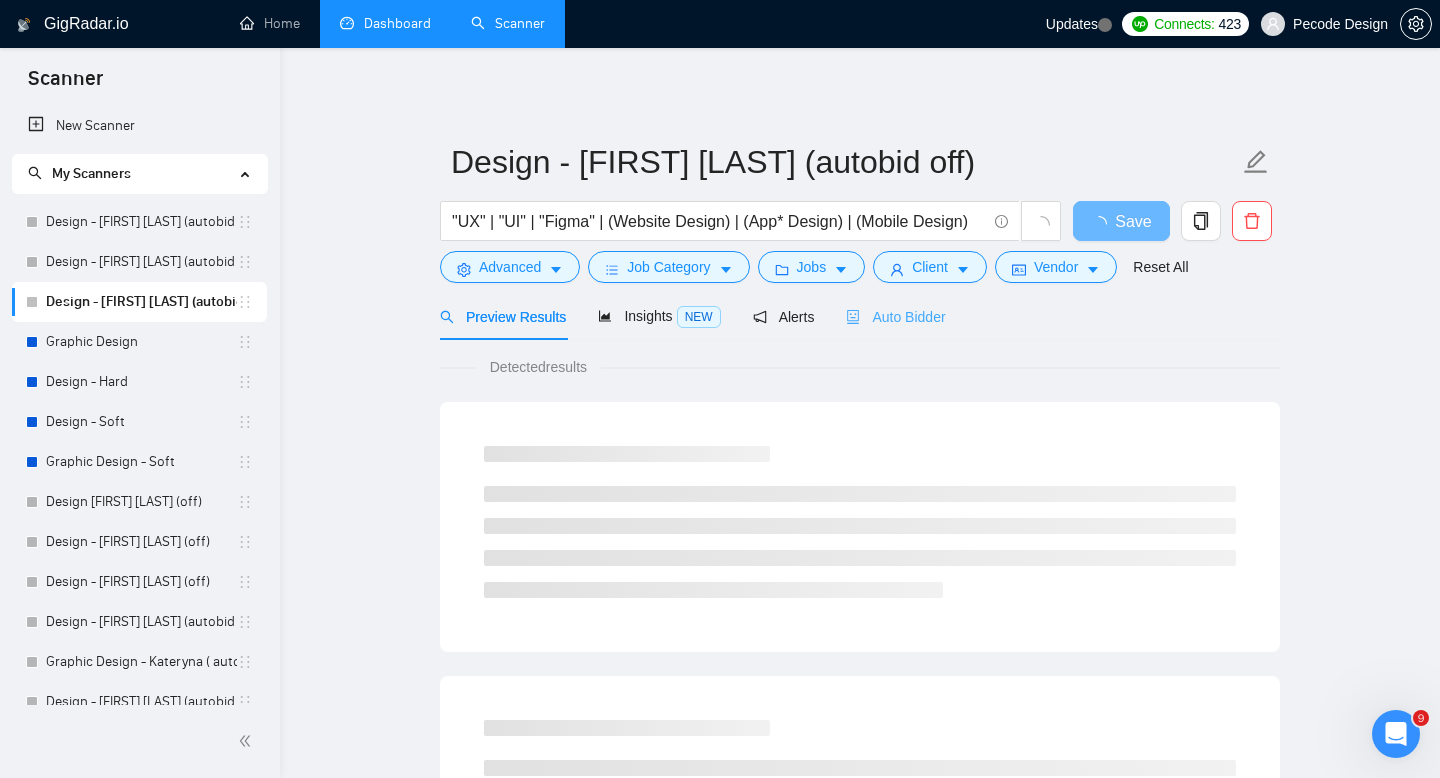 click on "Auto Bidder" at bounding box center [895, 316] 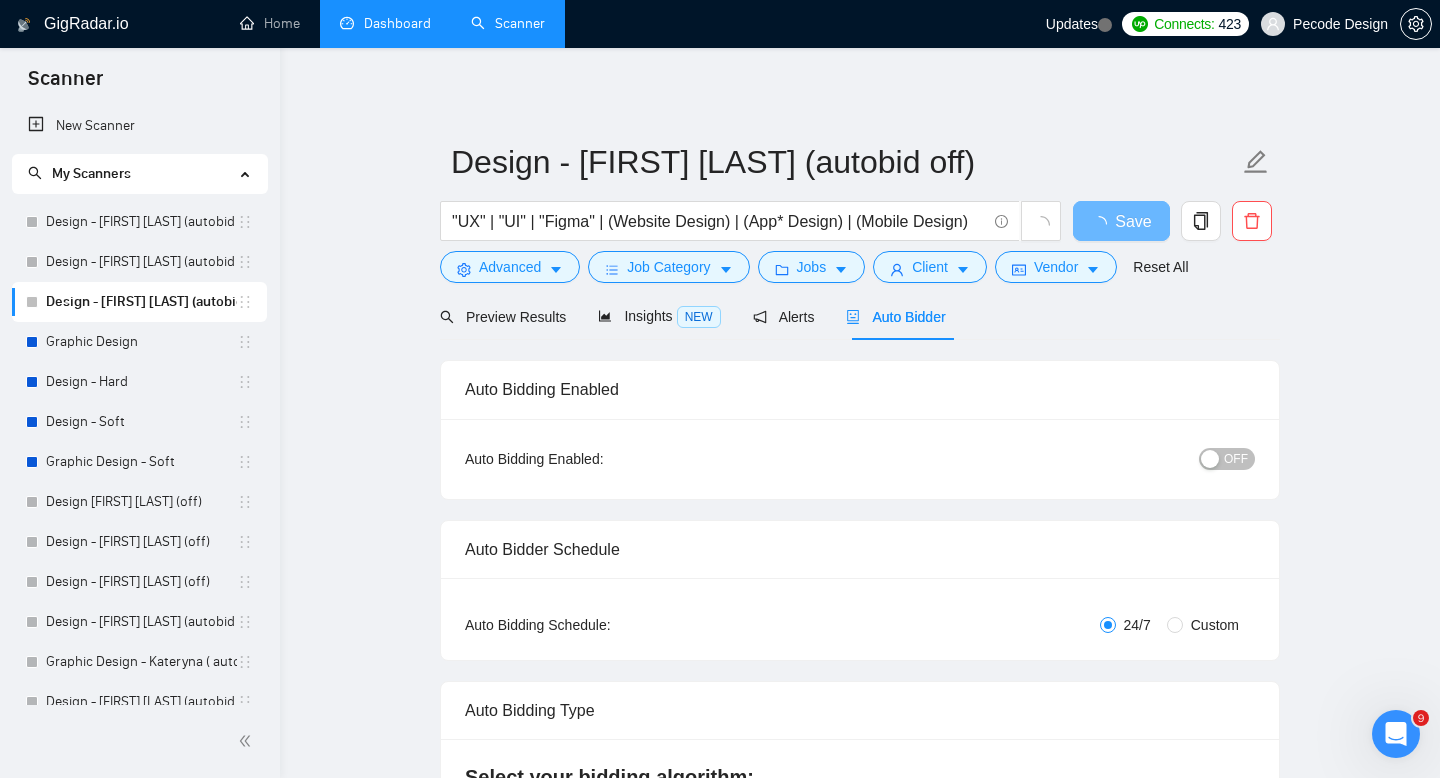 type 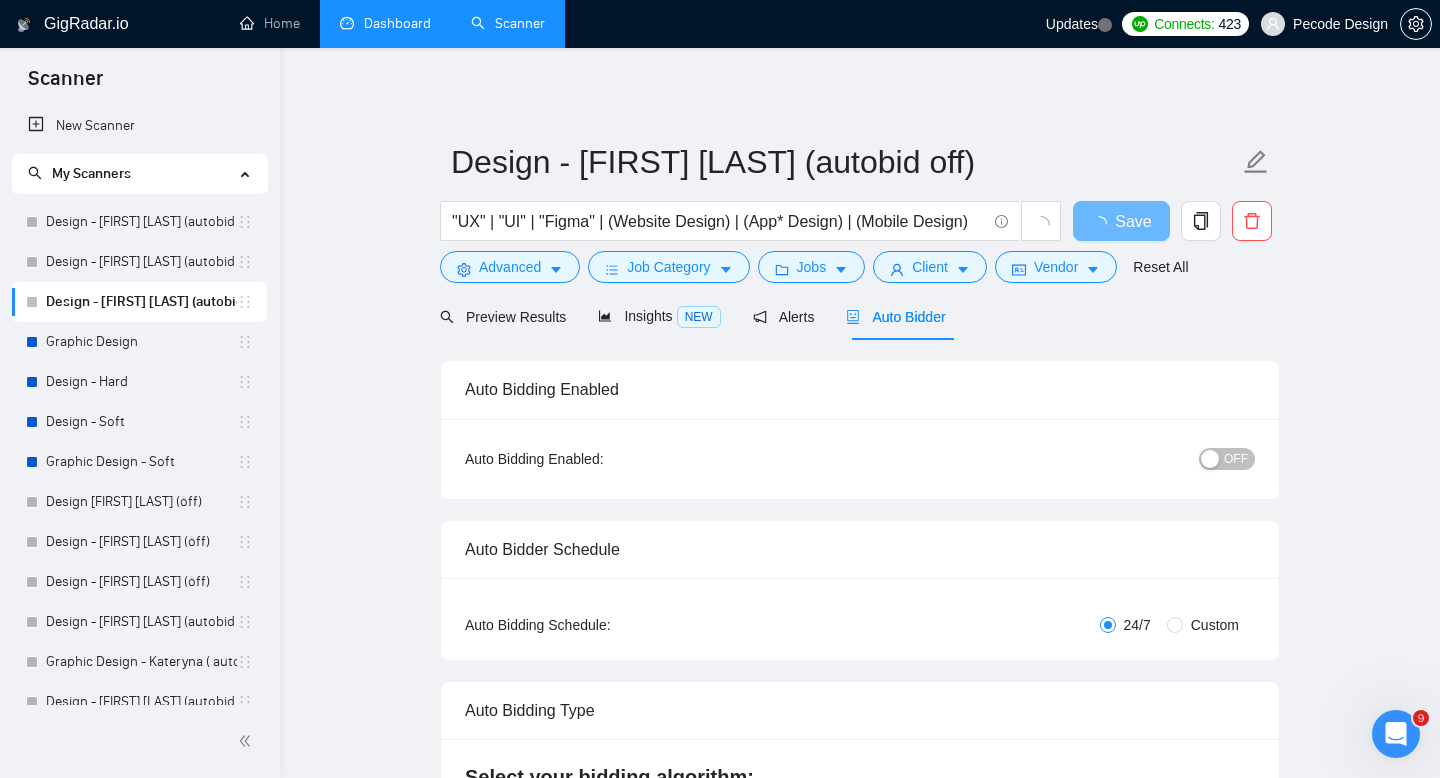 checkbox on "true" 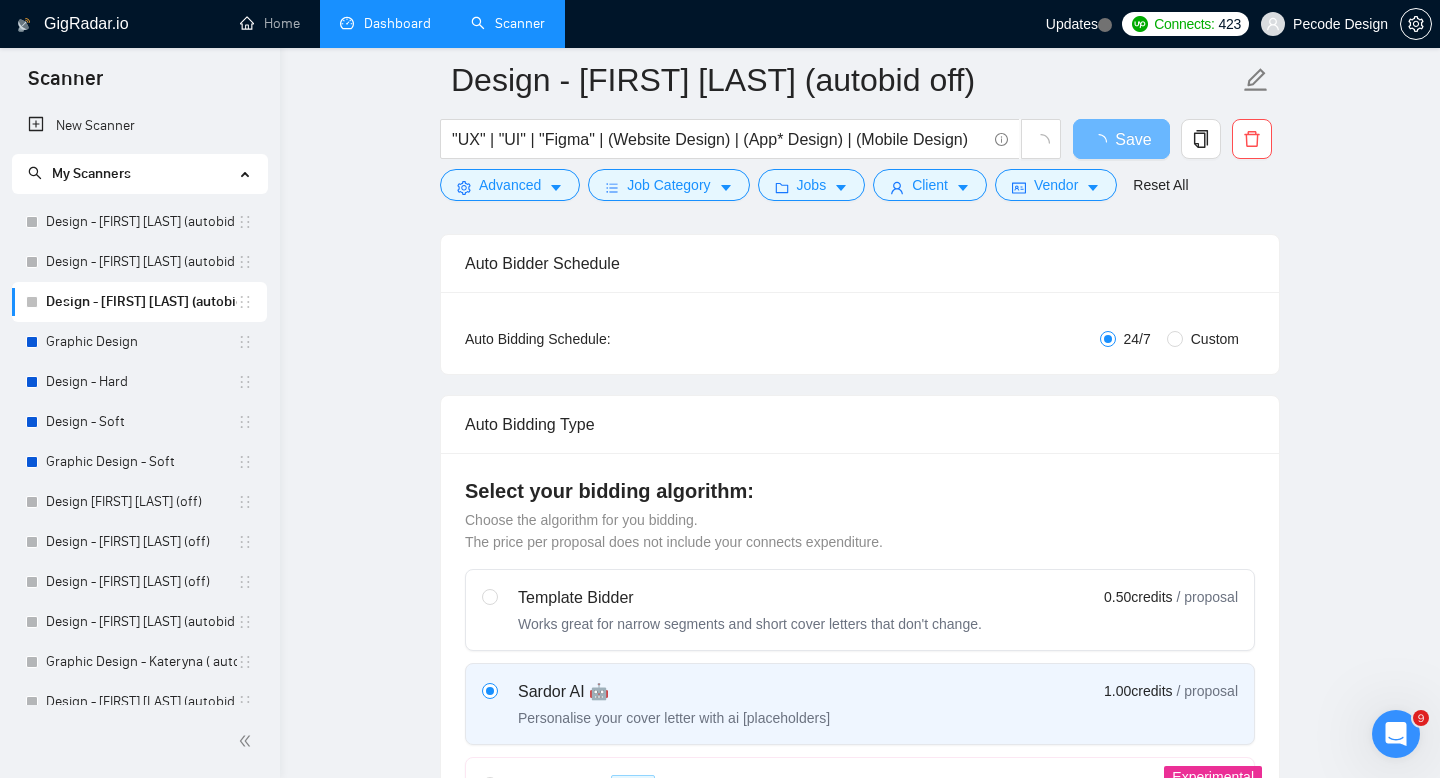 type 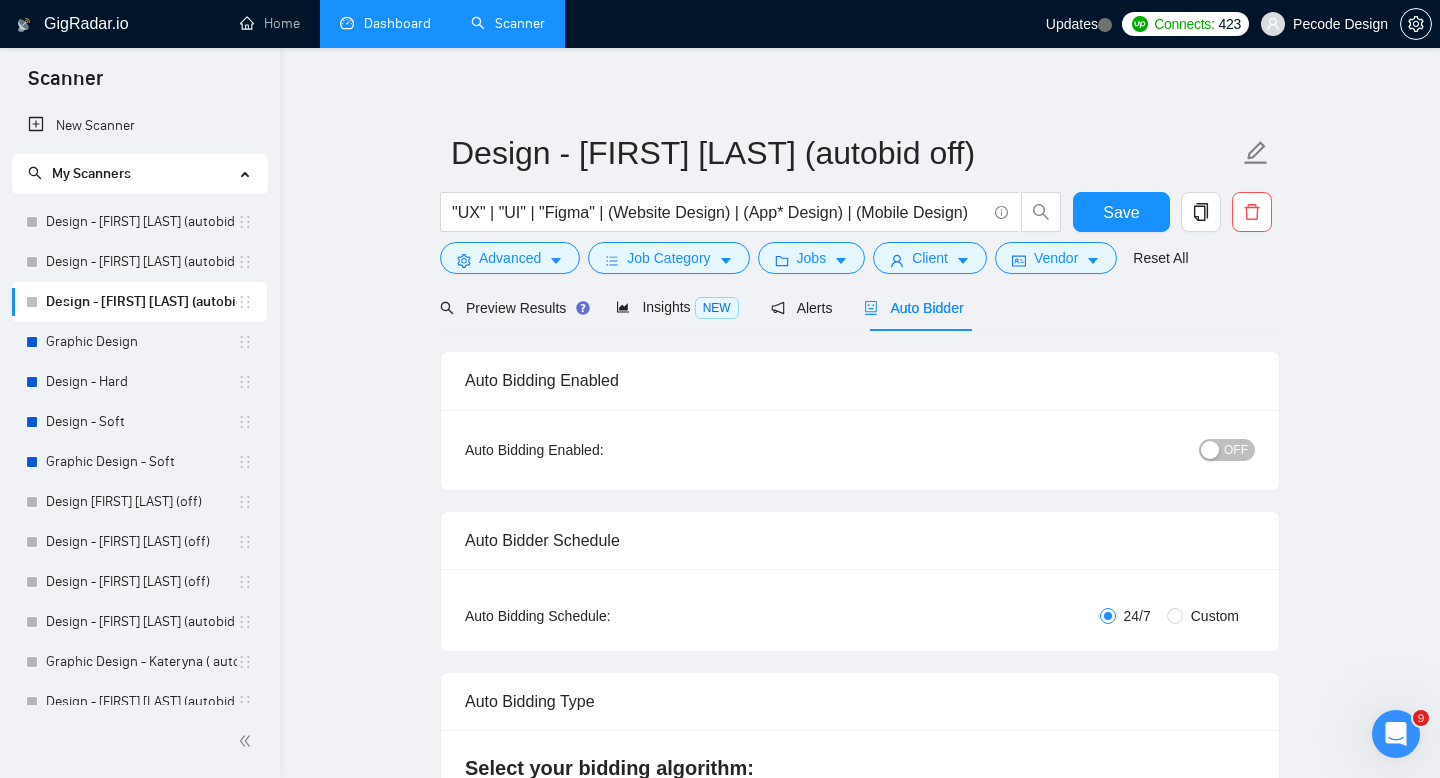 scroll, scrollTop: 0, scrollLeft: 0, axis: both 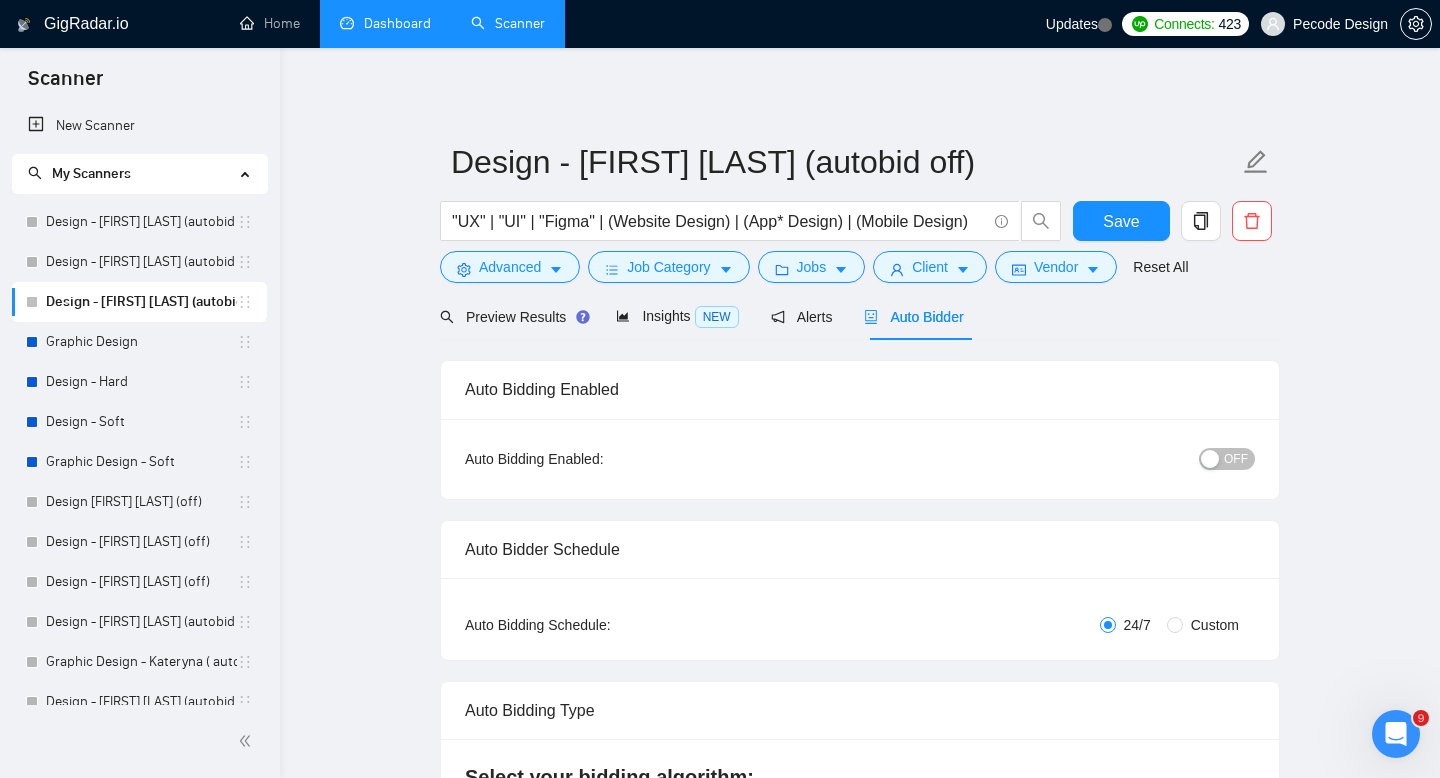 click on "OFF" at bounding box center [1236, 459] 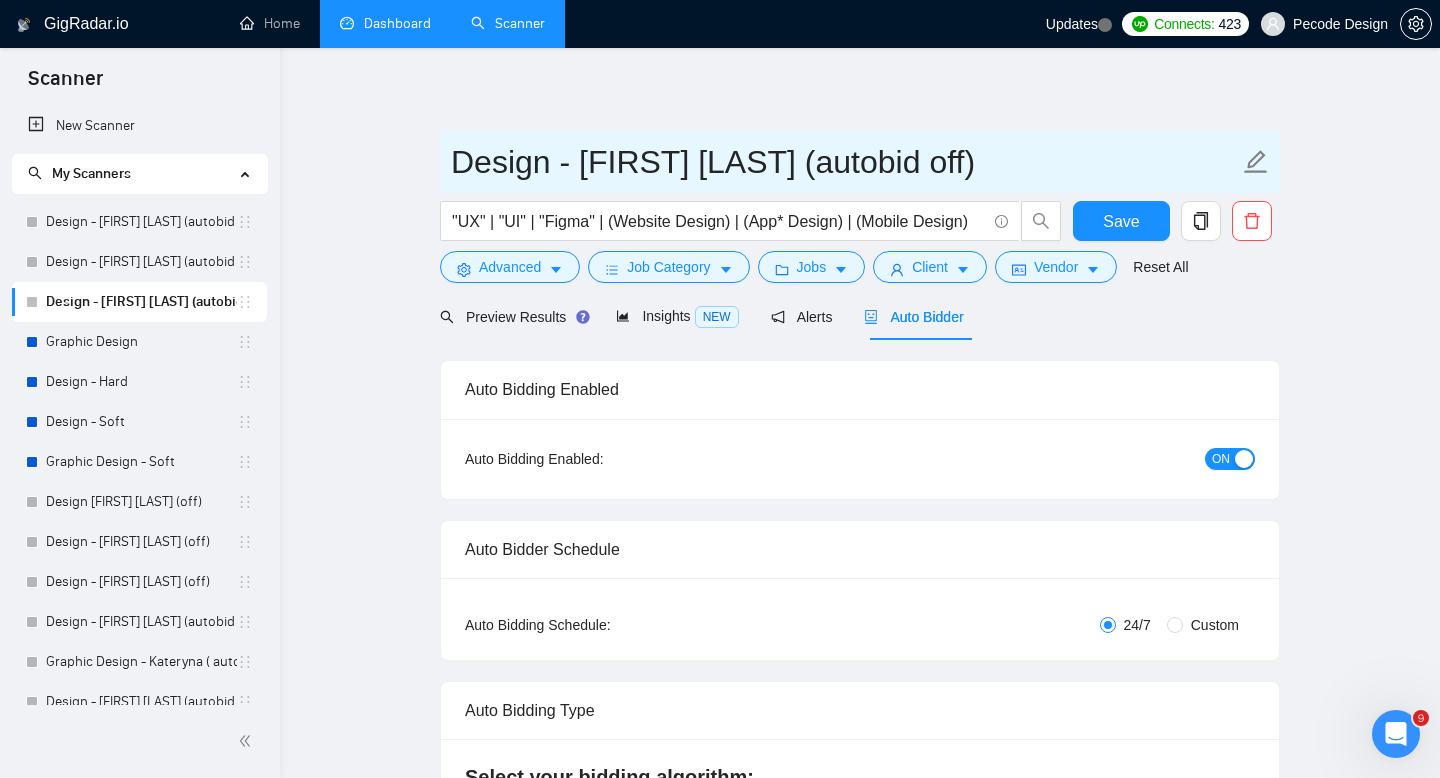 click on "Design - [FIRST] [LAST] (autobid off)" at bounding box center (845, 162) 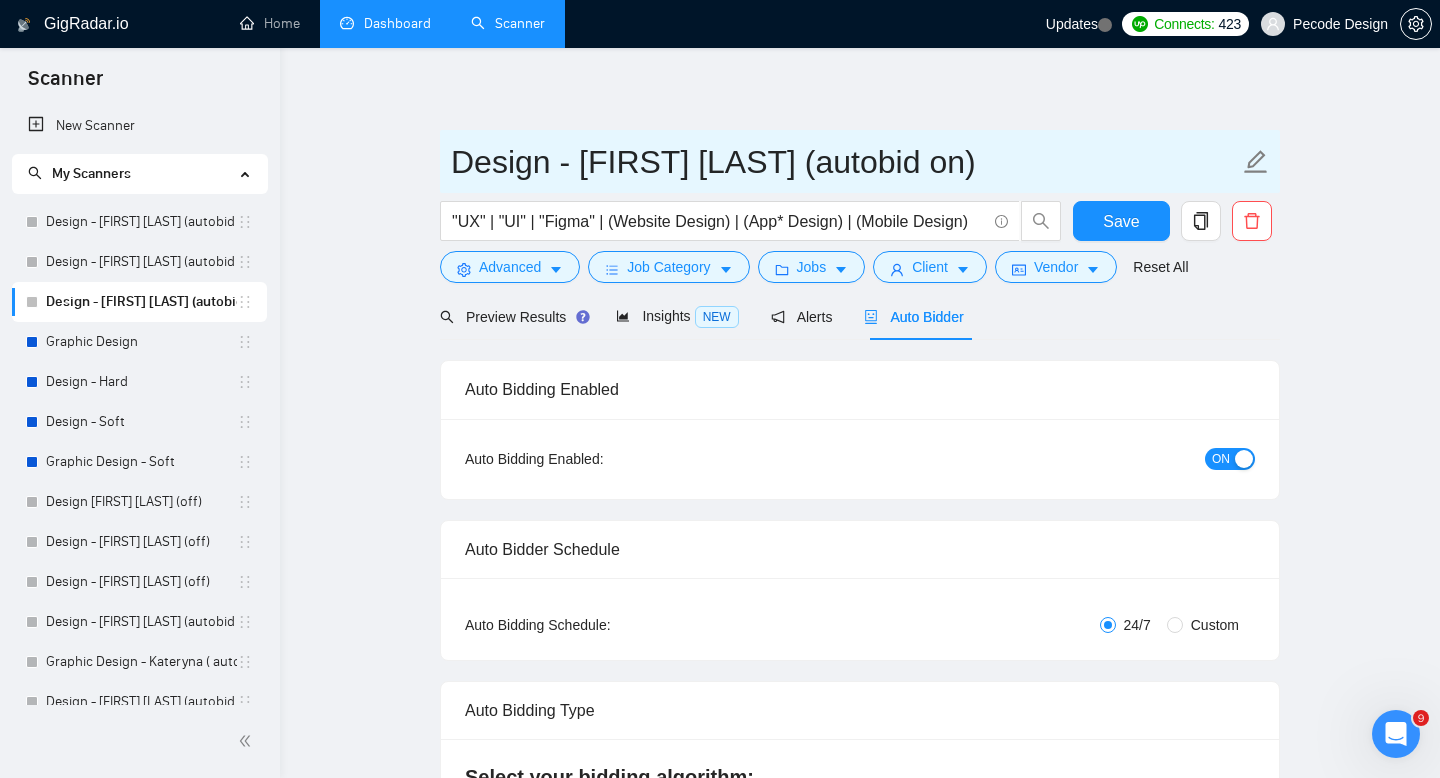 type on "Design - [FIRST] [LAST] (autobid on)" 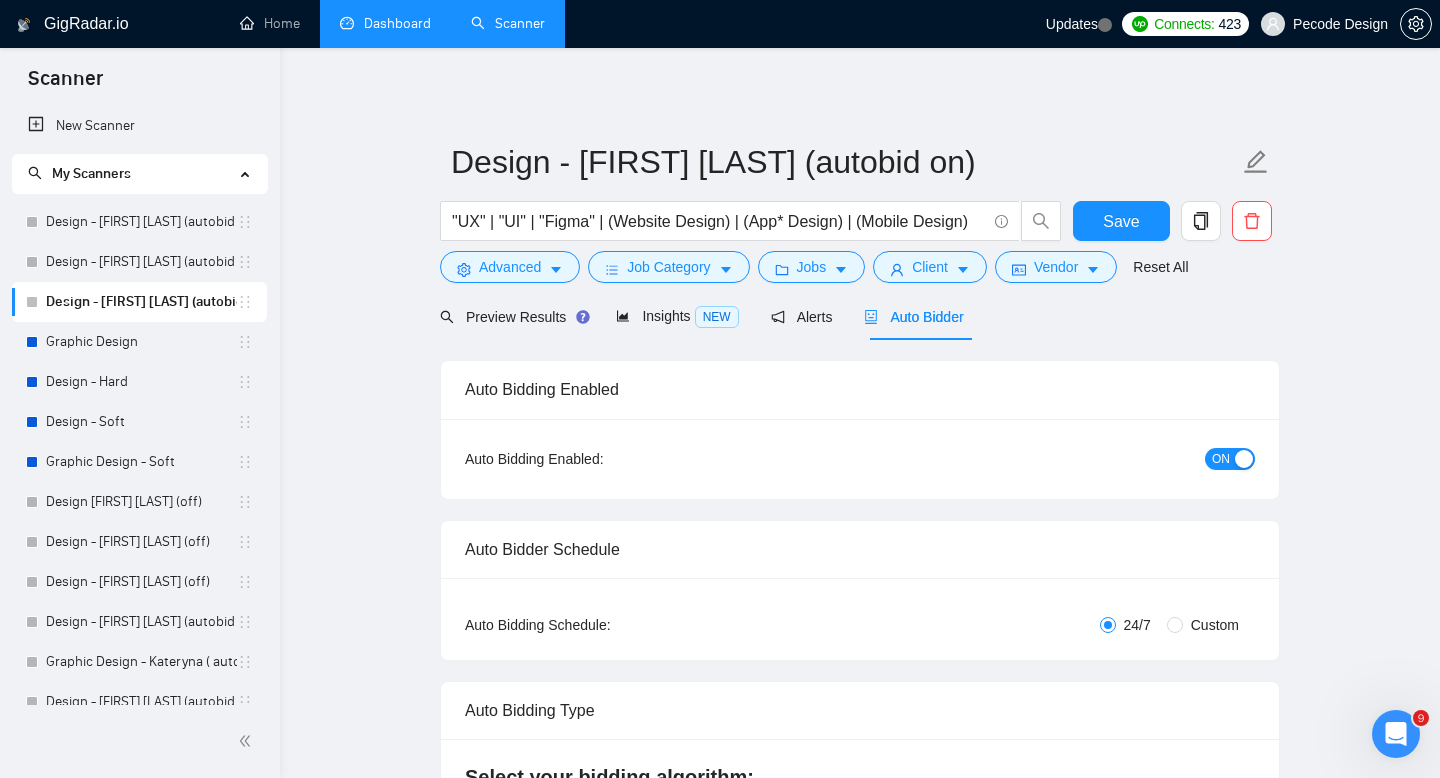 click on "Custom" at bounding box center (1215, 625) 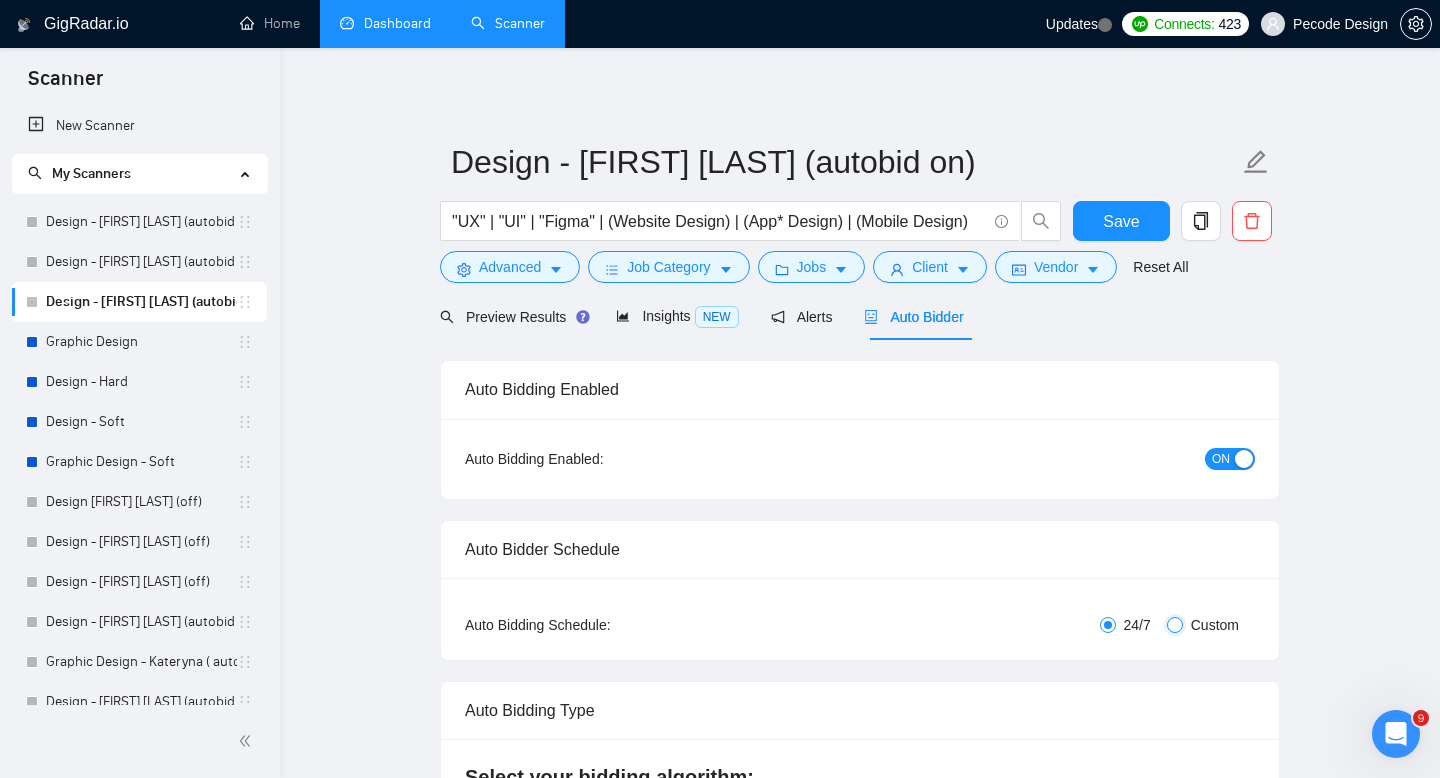 click on "Custom" at bounding box center [1175, 625] 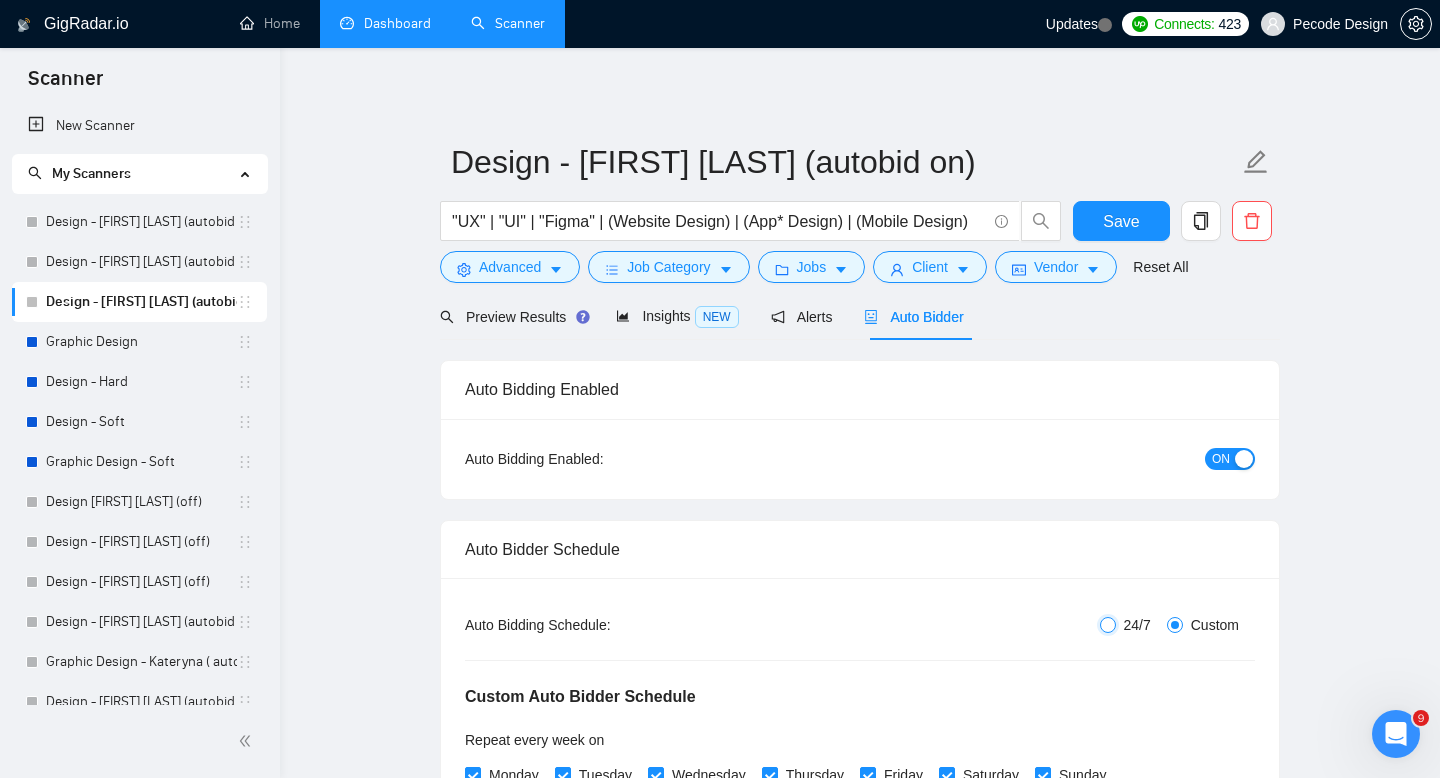 click on "24/7" at bounding box center (1108, 625) 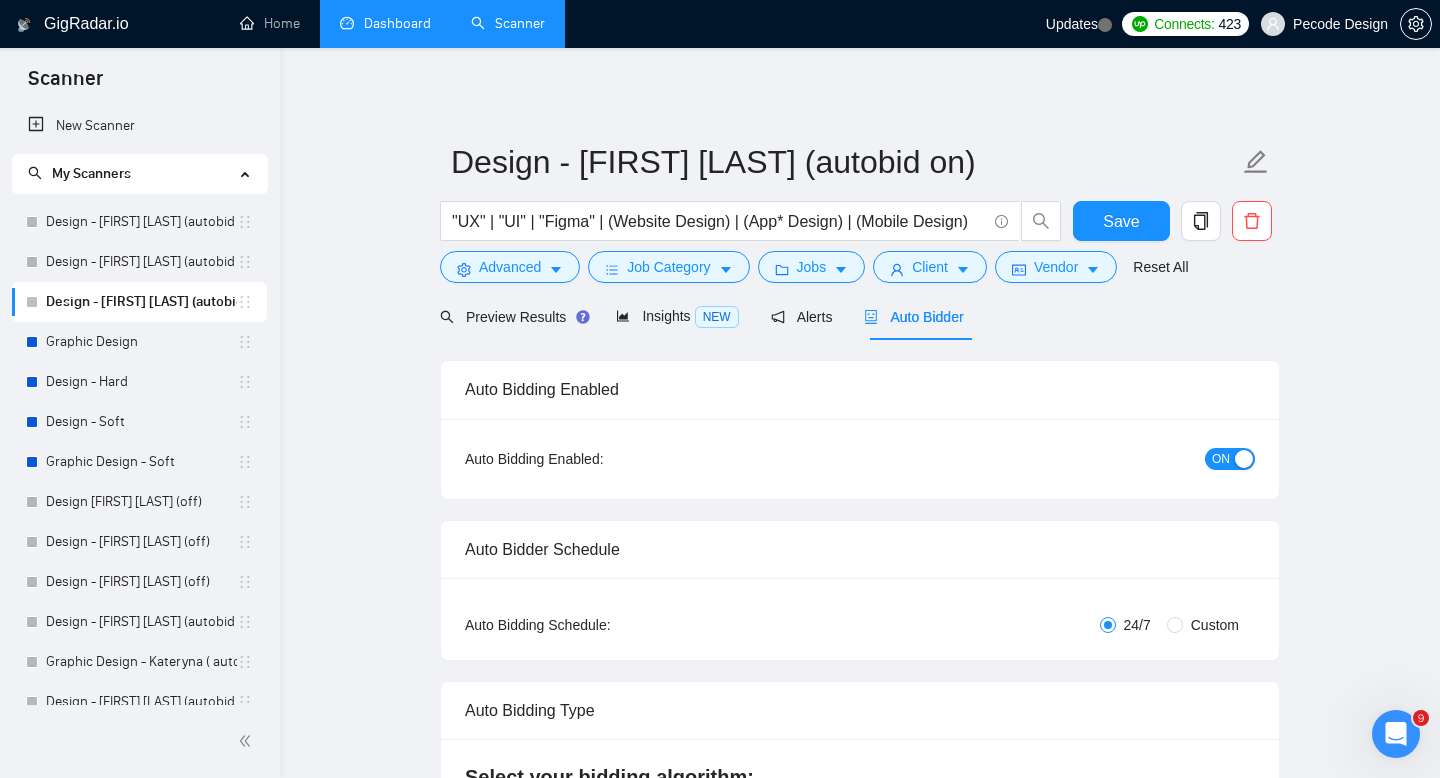 click on "Custom" at bounding box center [1215, 625] 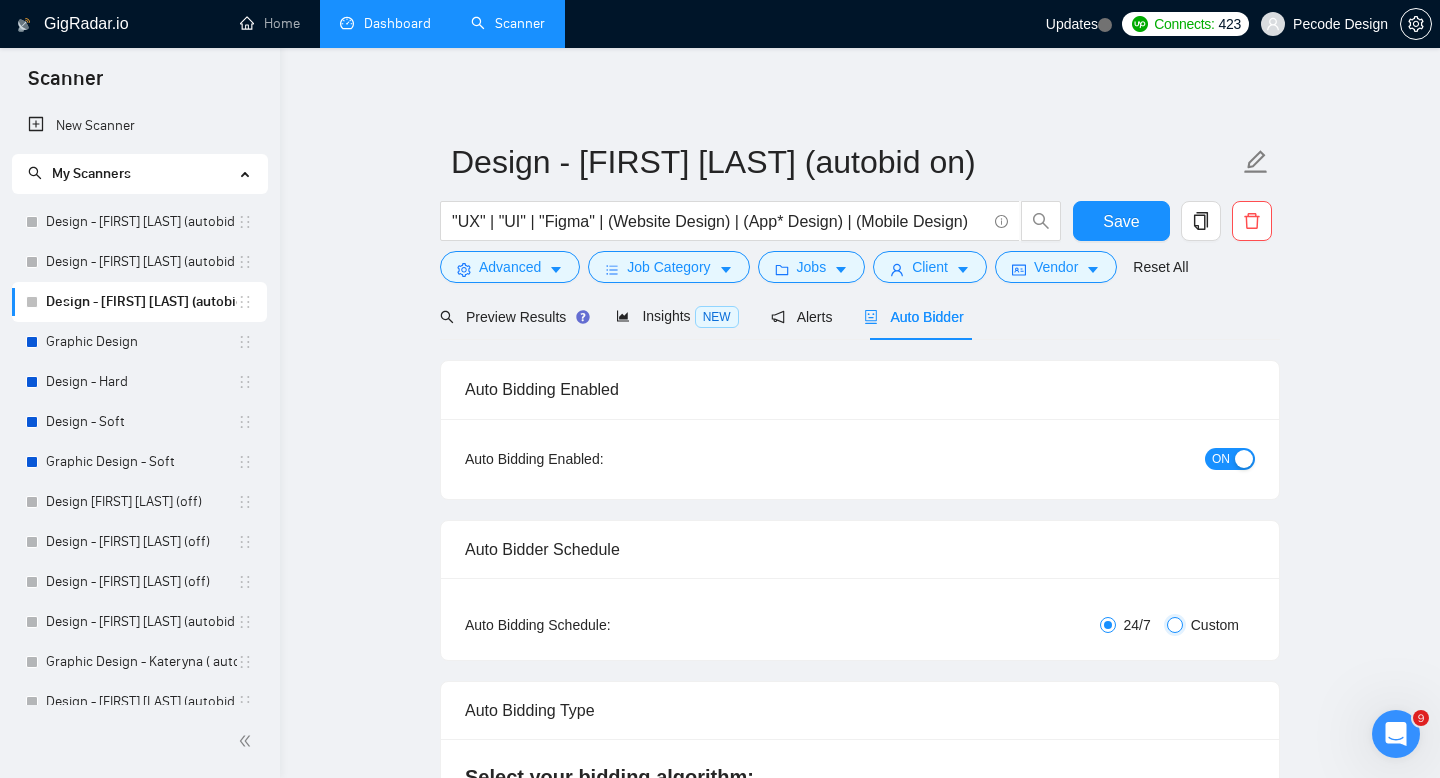 click on "Custom" at bounding box center (1175, 625) 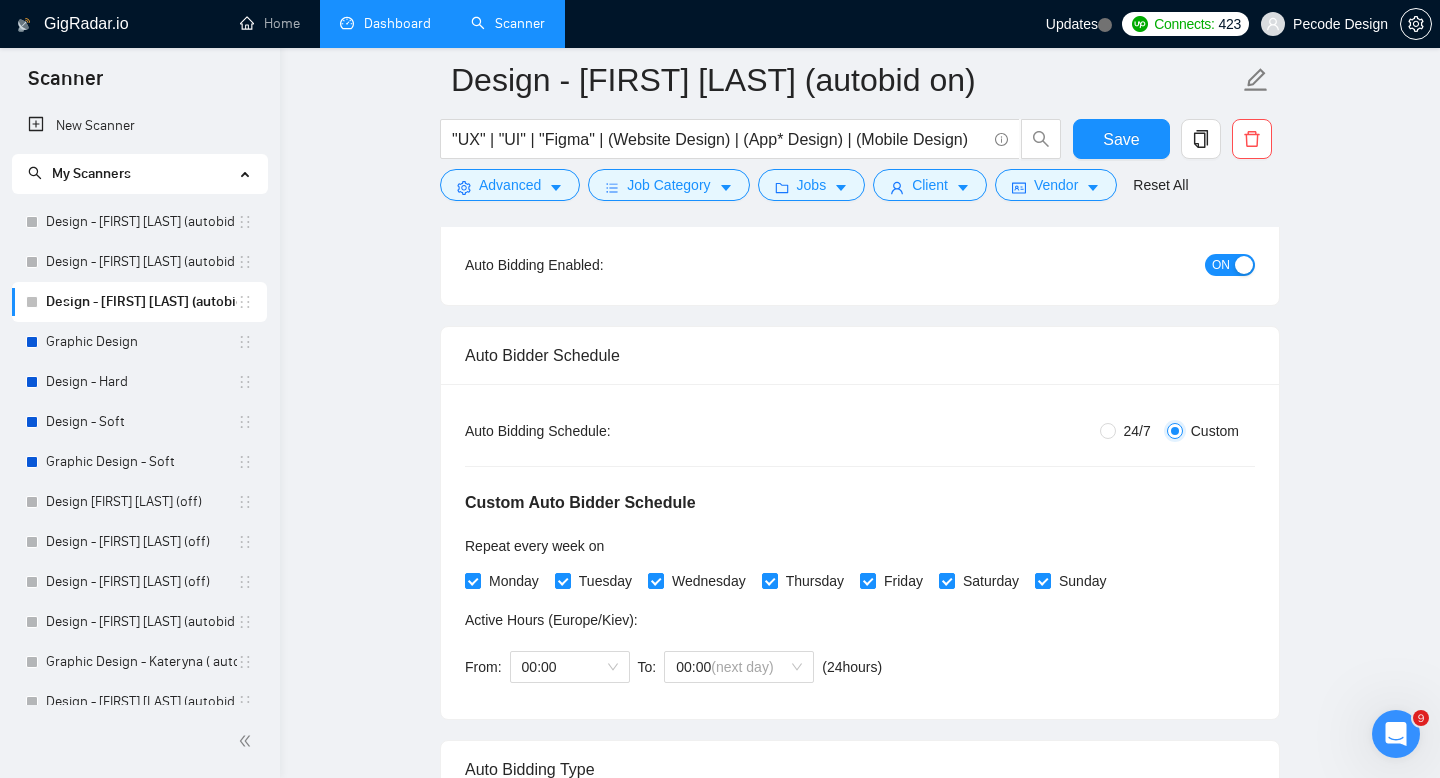scroll, scrollTop: 614, scrollLeft: 0, axis: vertical 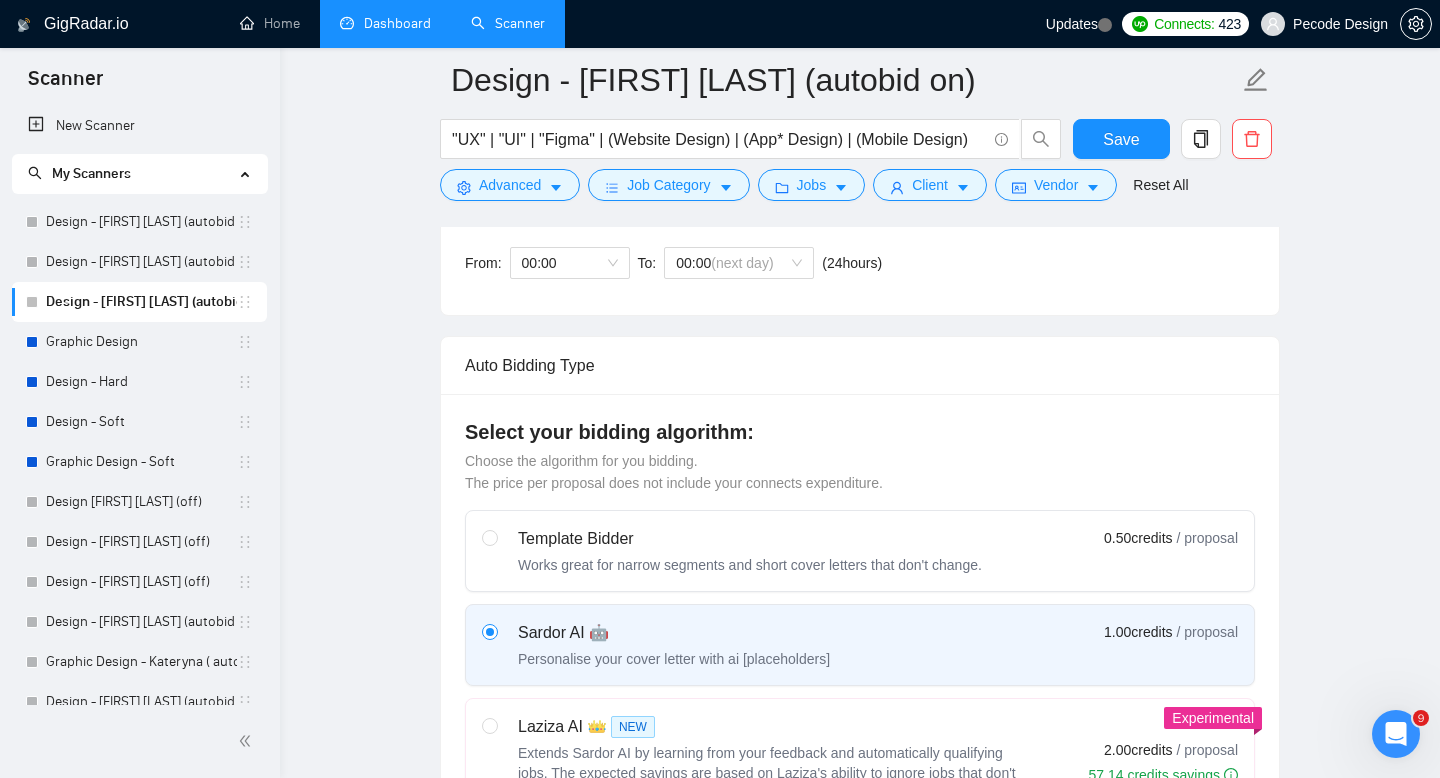 click on "From: [TIME] To: [TIME]  (next day) ( 24  hours) [TIMEZONE]" at bounding box center [677, 263] 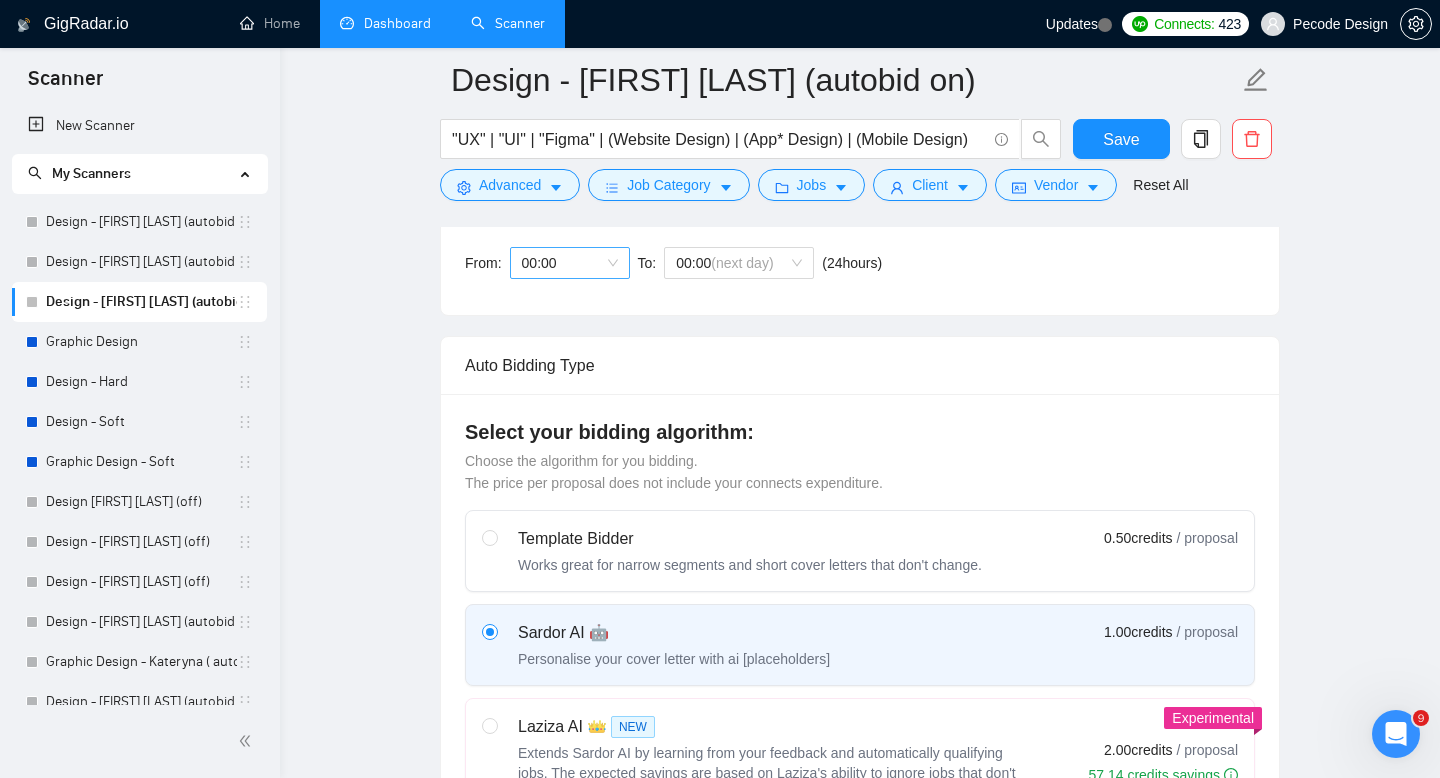 click on "00:00" at bounding box center [570, 263] 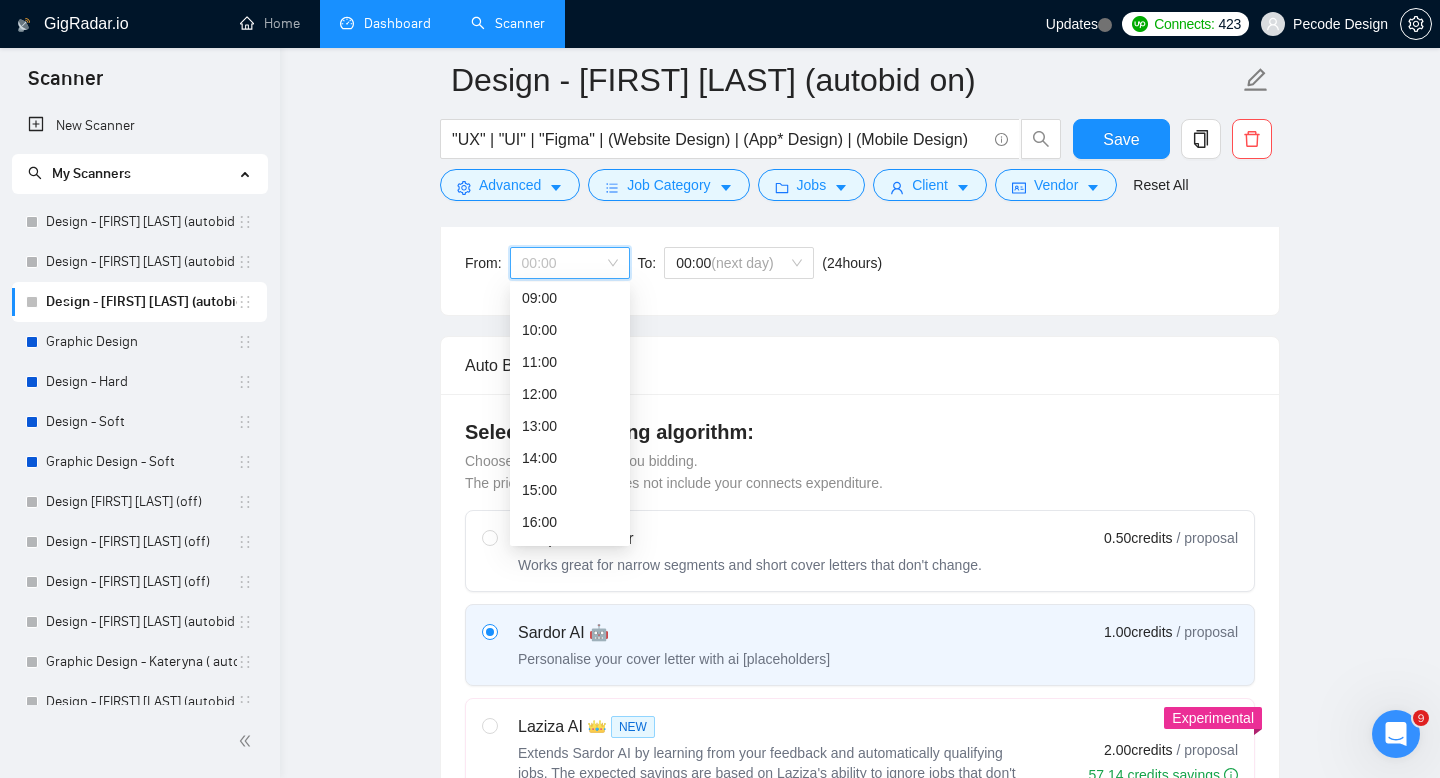 scroll, scrollTop: 404, scrollLeft: 0, axis: vertical 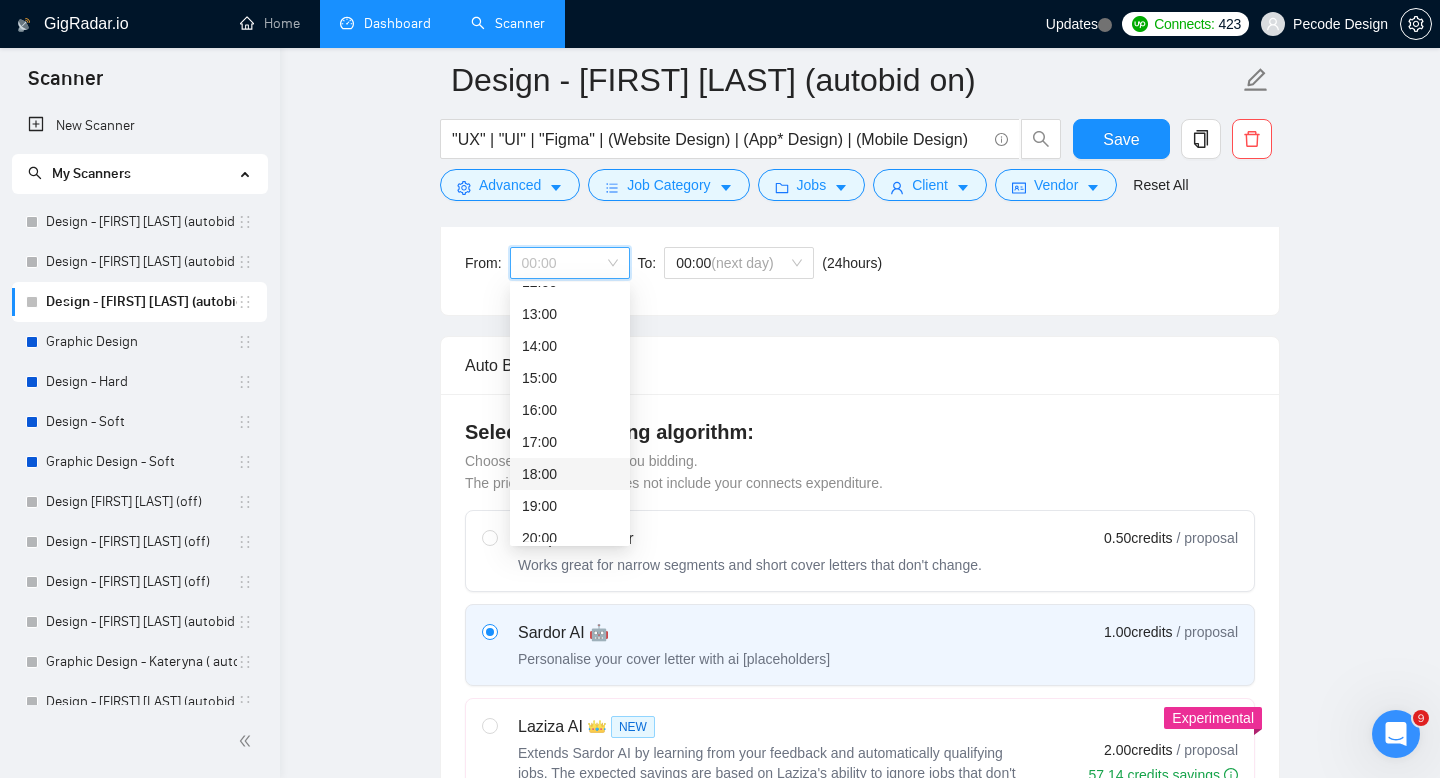 click on "18:00" at bounding box center (570, 474) 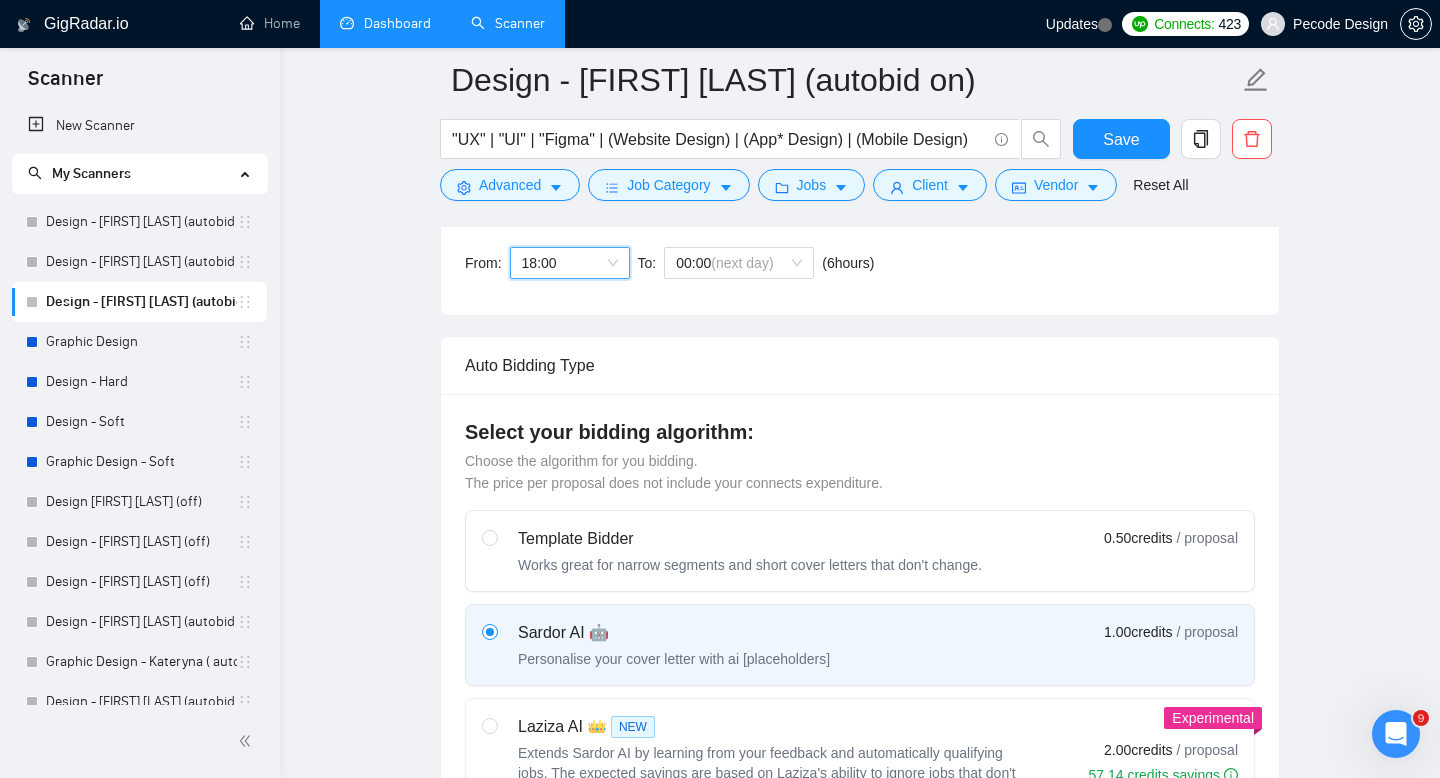 click on "18:00" at bounding box center (570, 263) 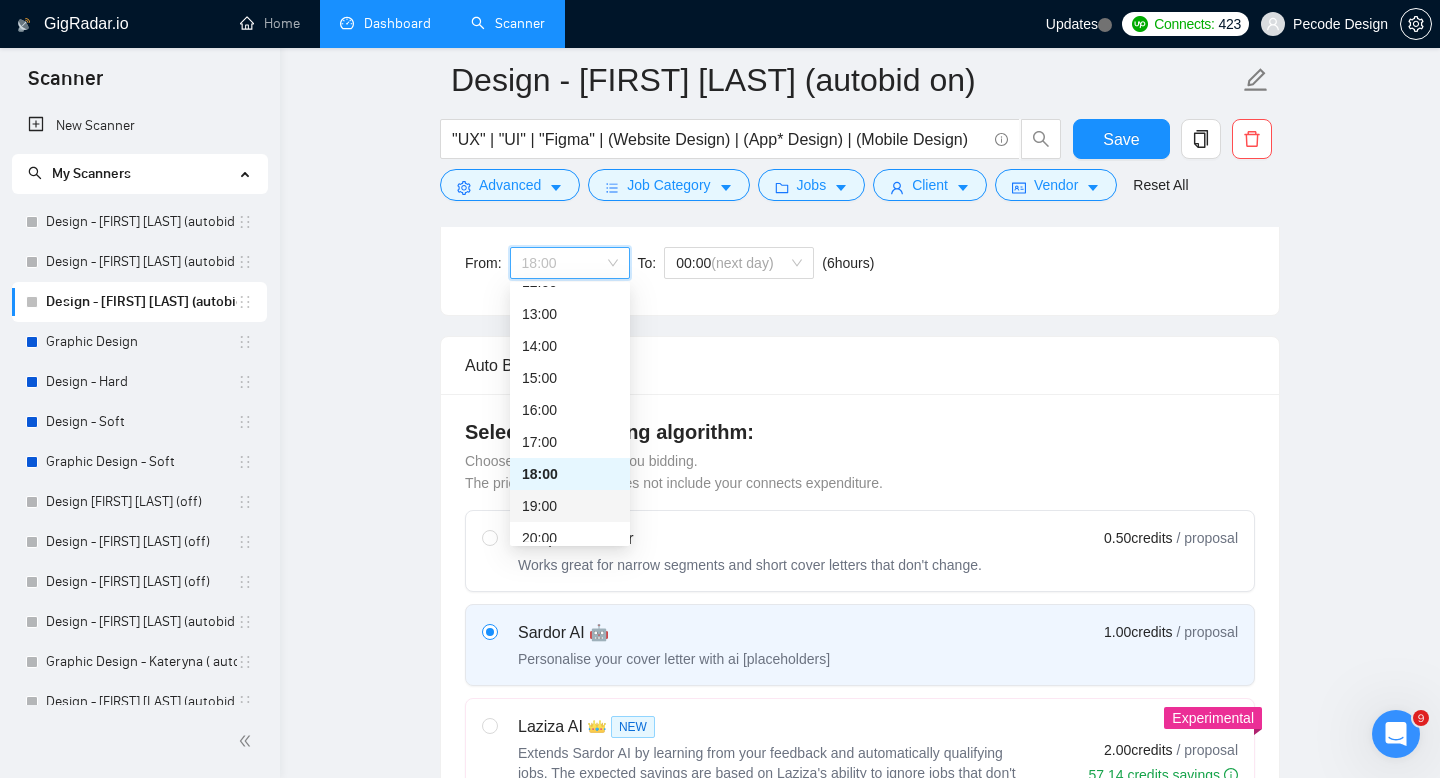 click on "19:00" at bounding box center [570, 506] 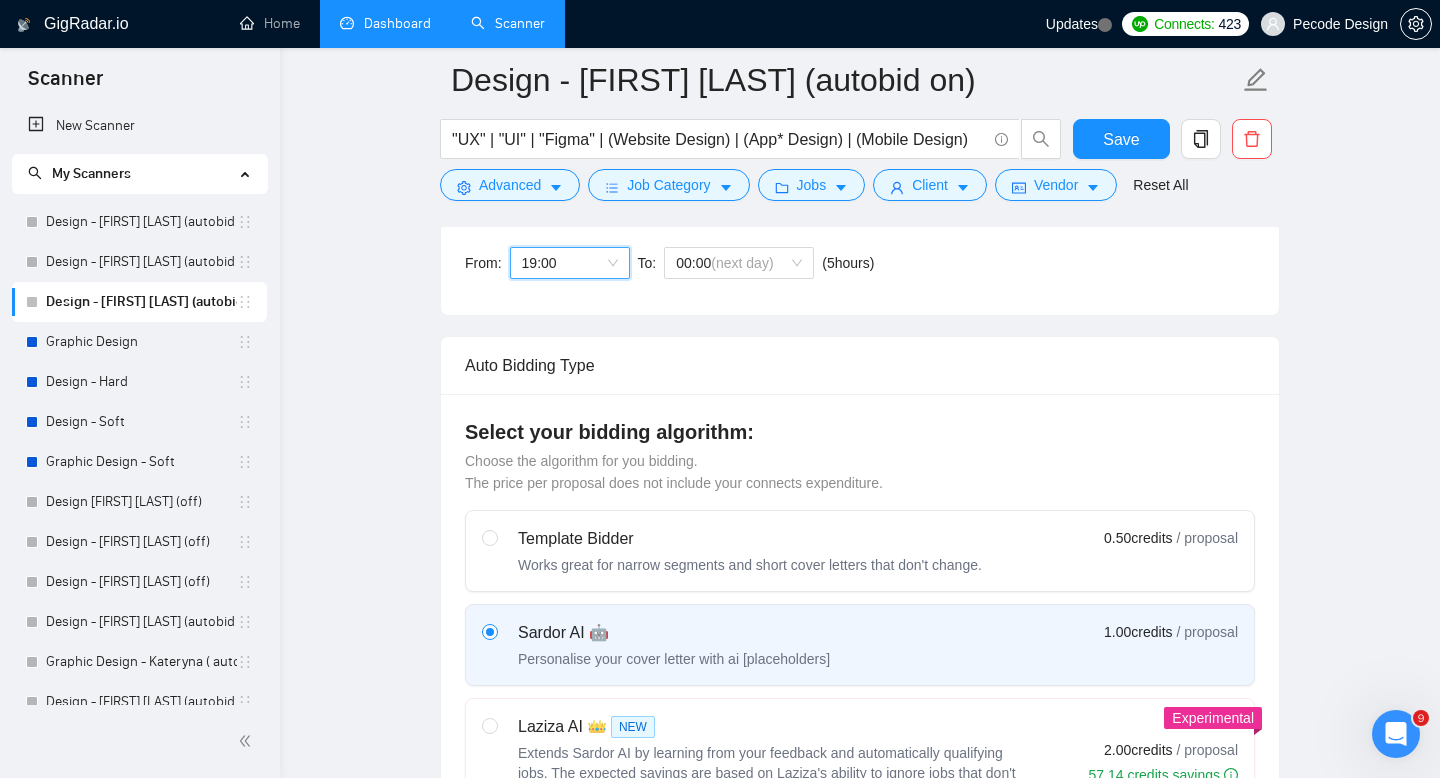 click on "From: [TIME] [TIME] To: [TIME]  (next day) ( 5  hours) [TIMEZONE]" at bounding box center (673, 263) 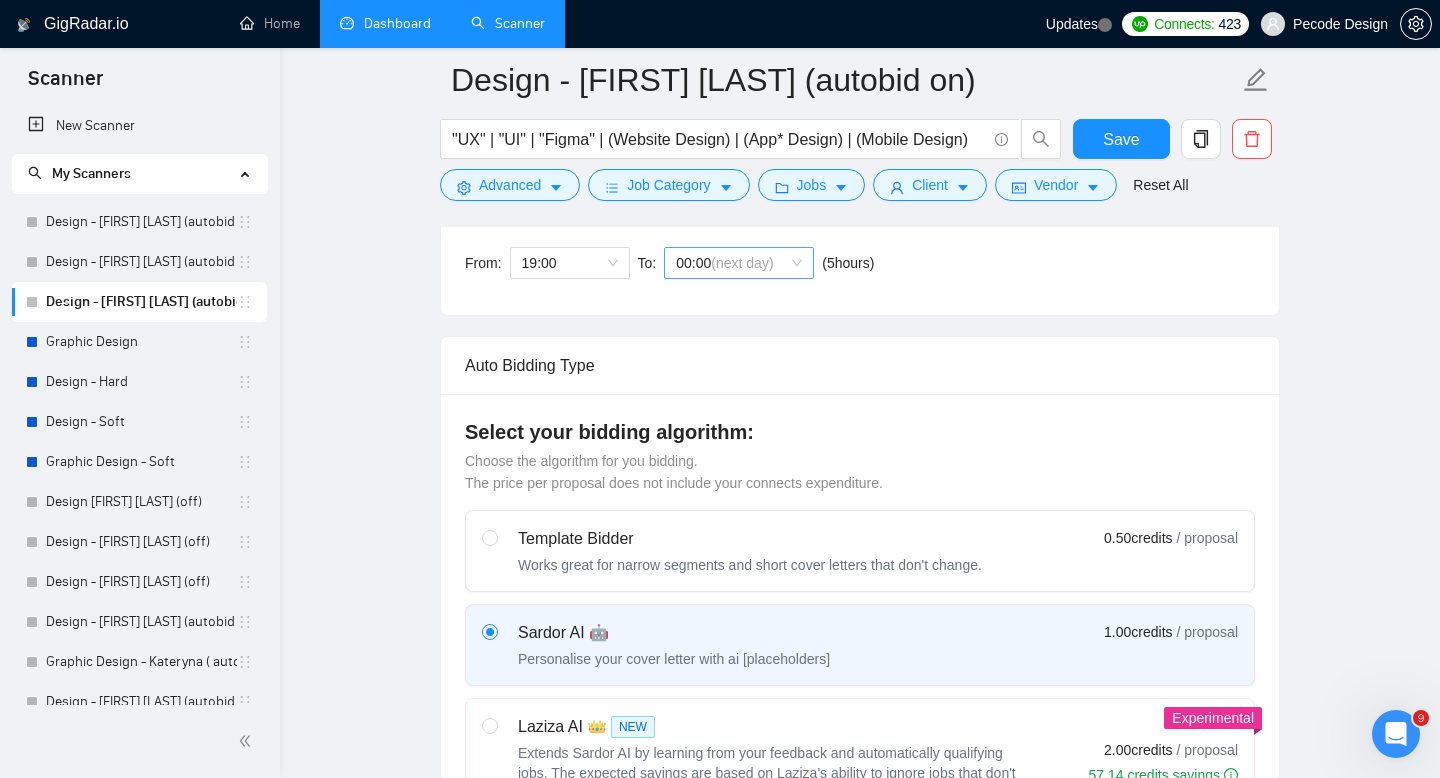 click on "(next day)" at bounding box center [742, 263] 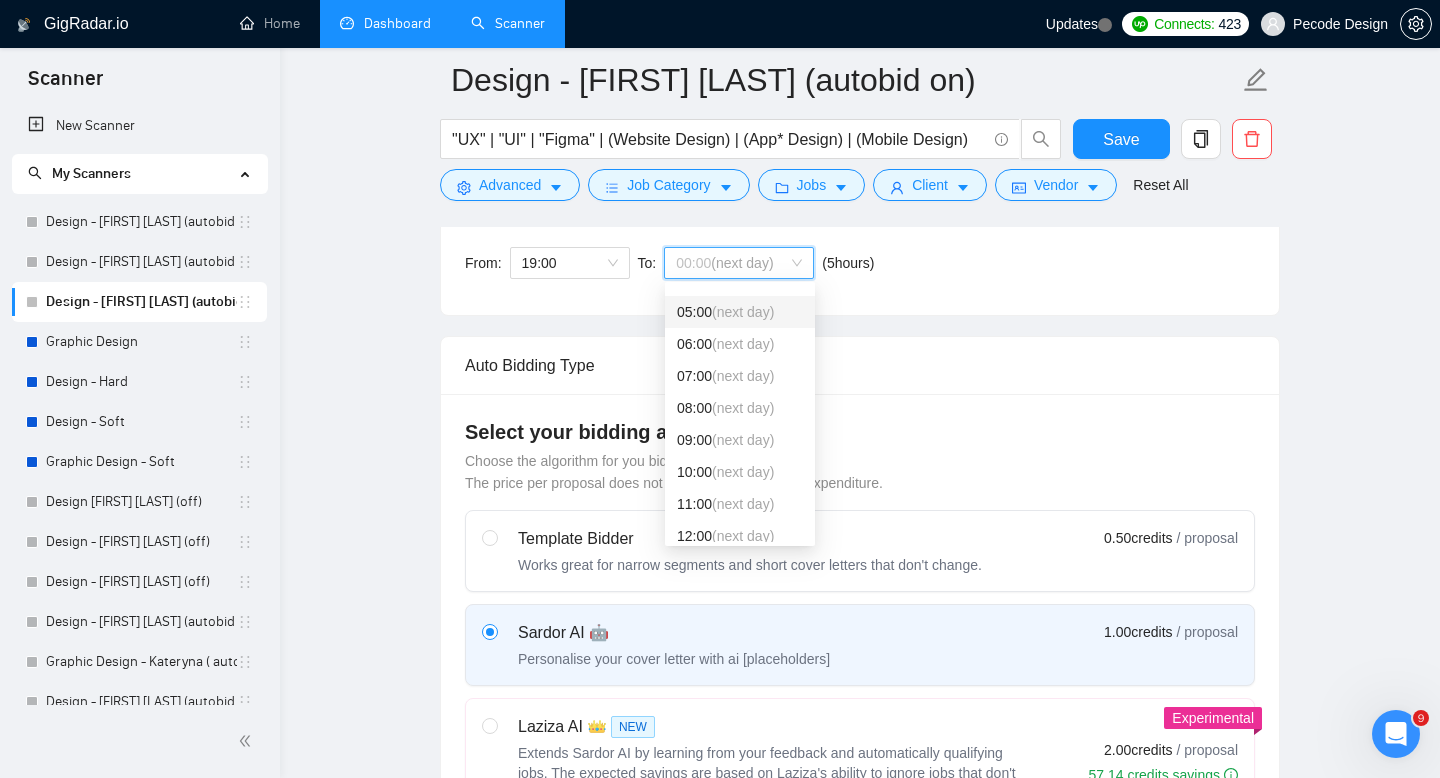 scroll, scrollTop: 202, scrollLeft: 0, axis: vertical 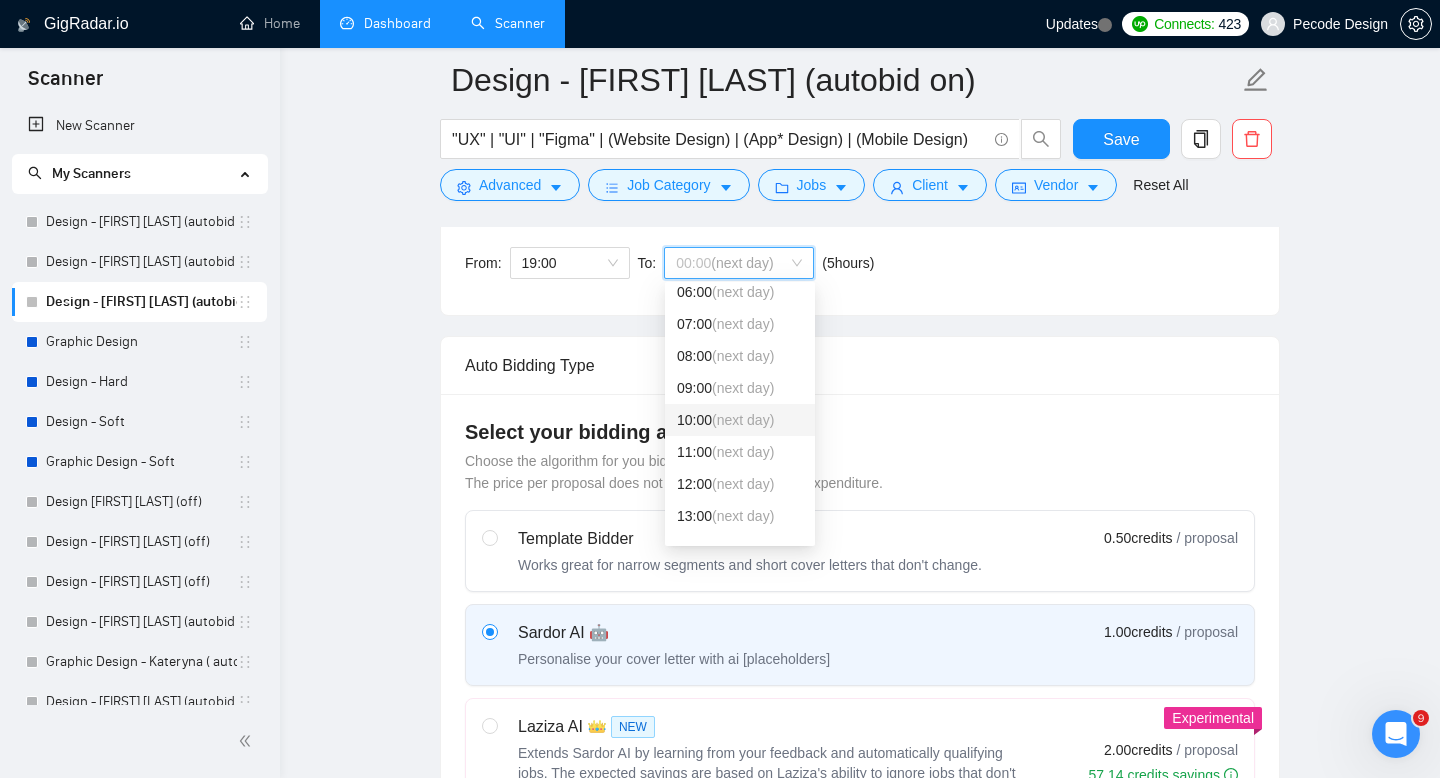 click on "10:00  (next day)" at bounding box center (740, 420) 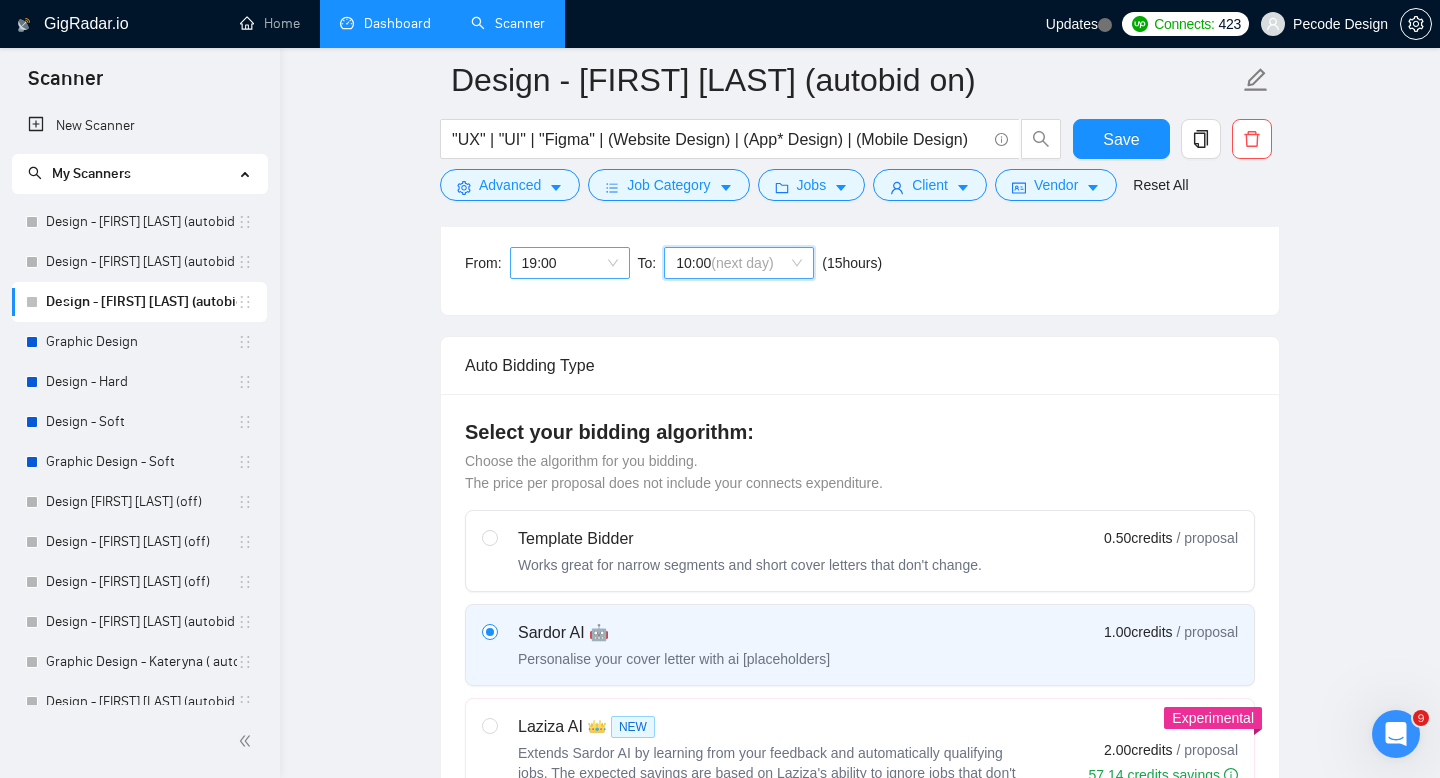 click on "19:00" at bounding box center [570, 263] 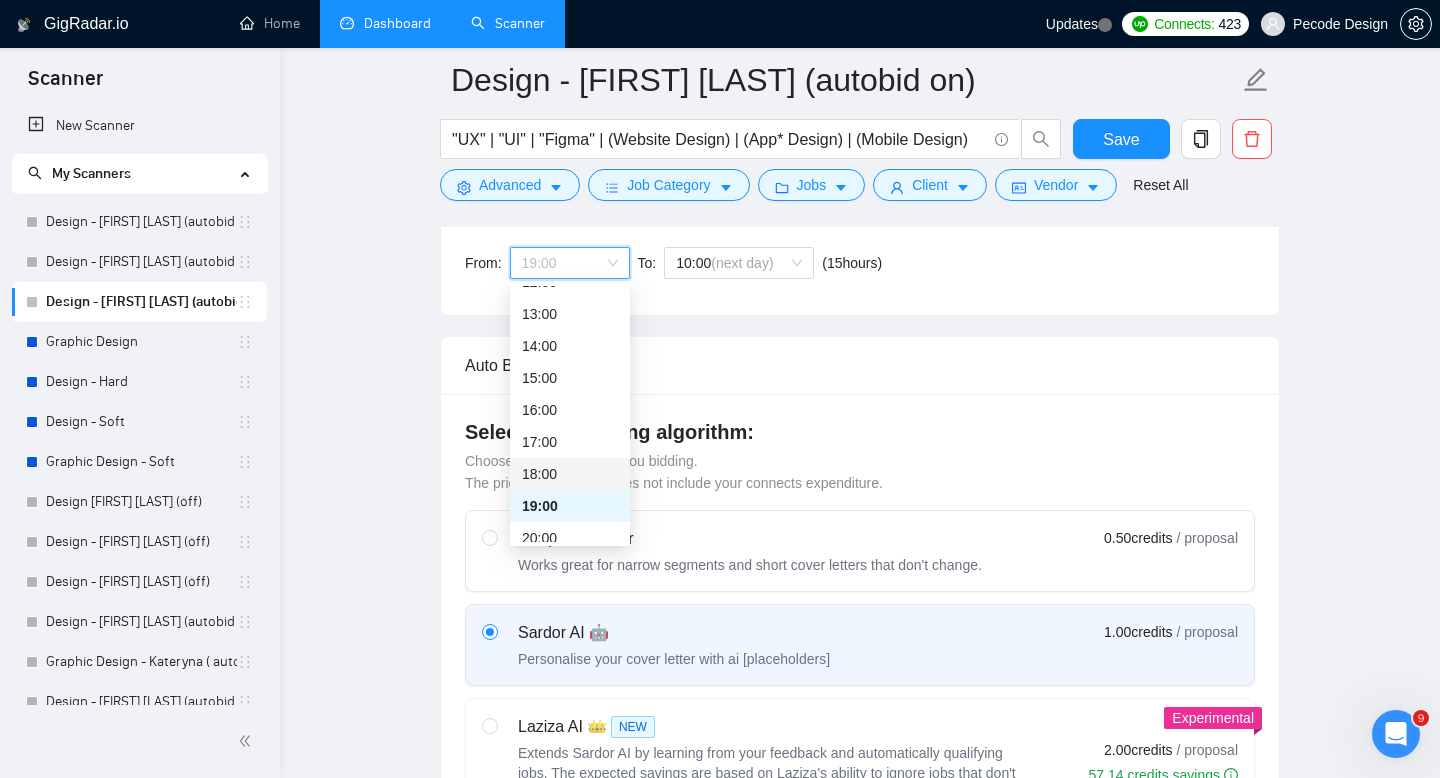 click on "18:00" at bounding box center [570, 474] 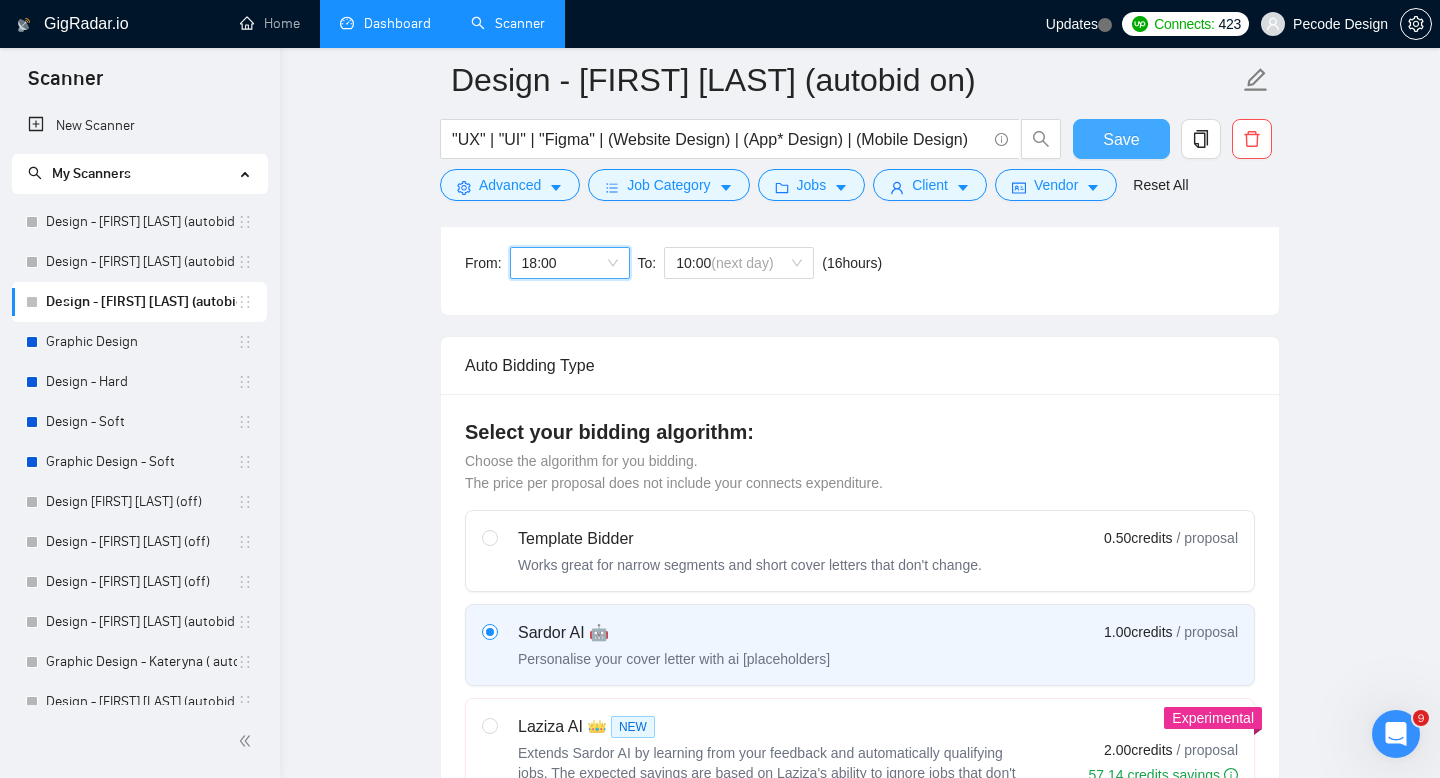 click on "Save" at bounding box center [1121, 139] 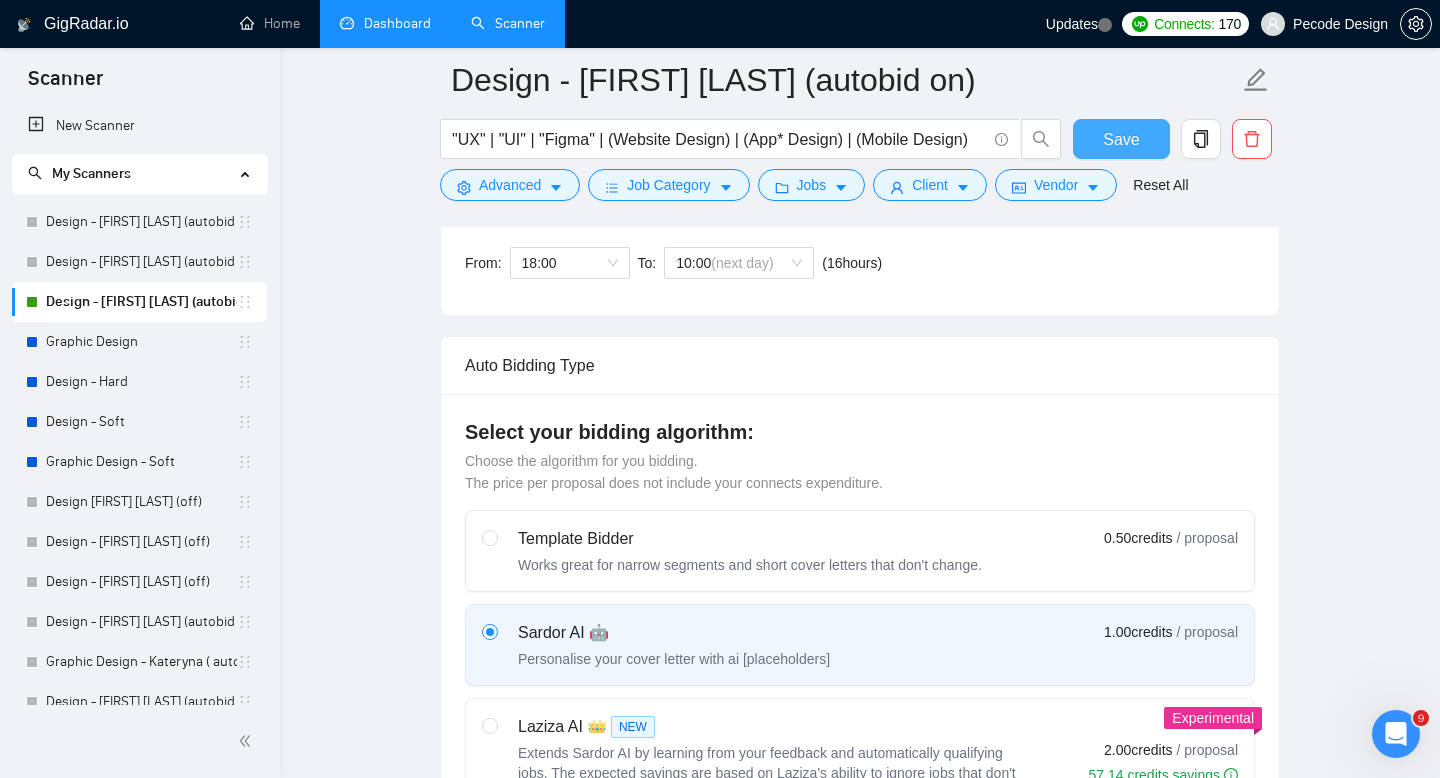 click on "Save" at bounding box center [1121, 139] 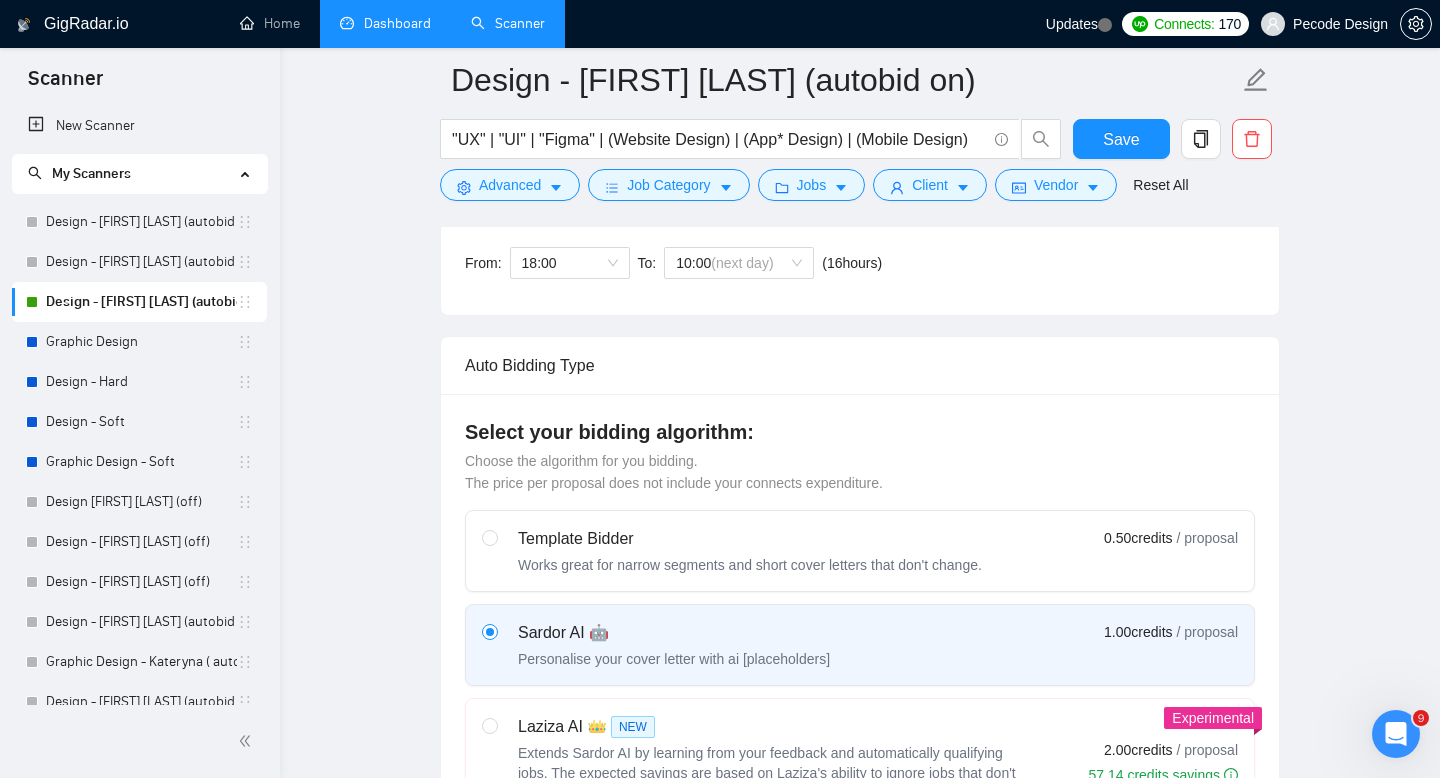 click on "Dashboard" at bounding box center (385, 23) 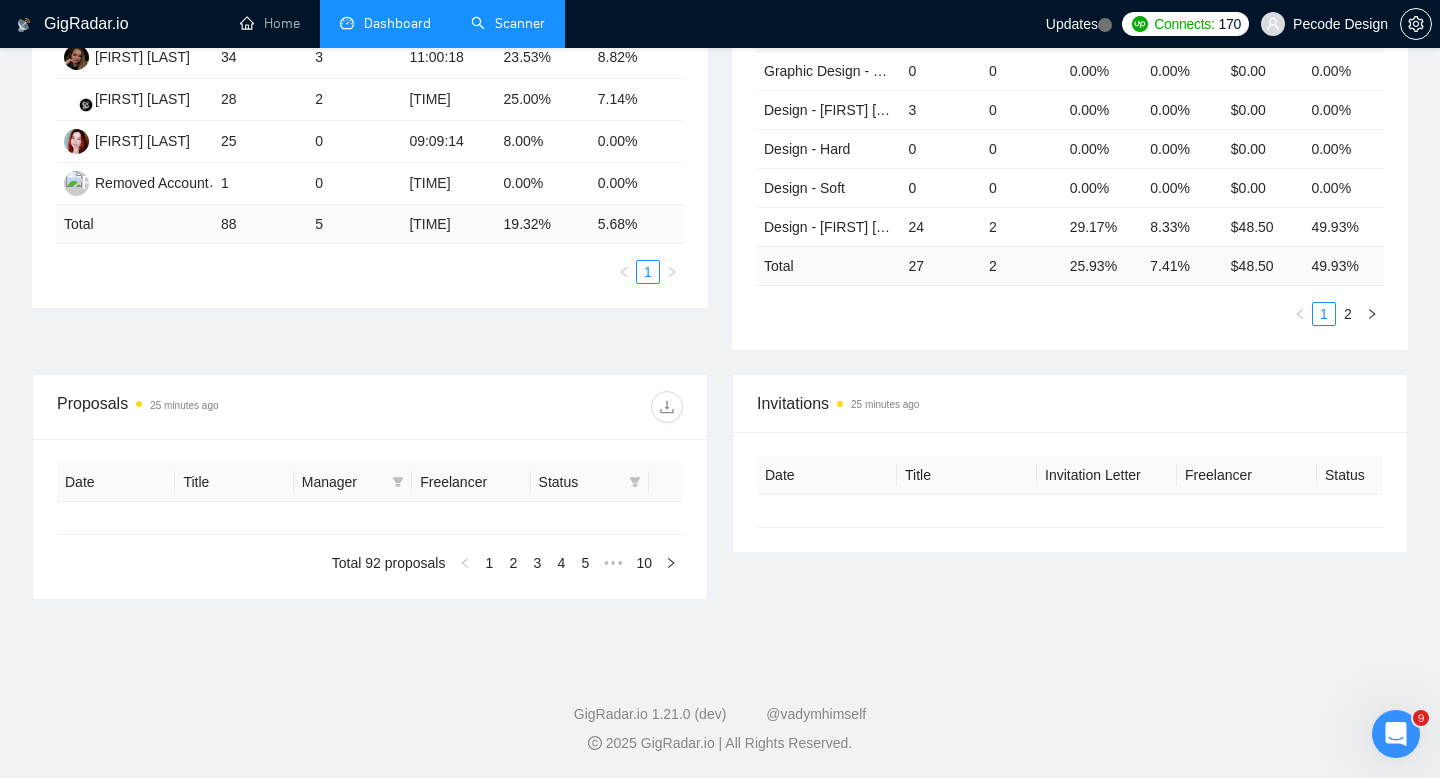 type on "2025-06-14" 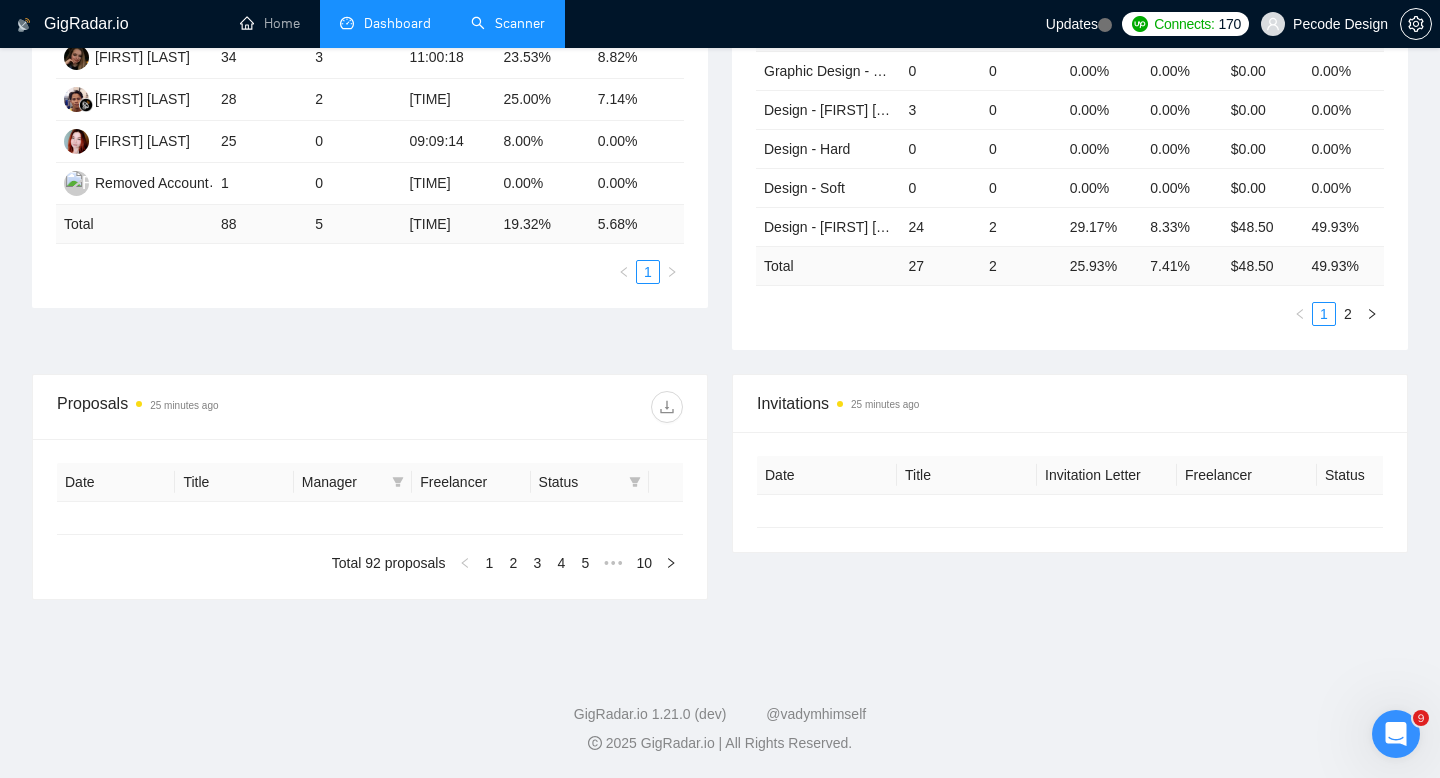 type on "2025-07-14" 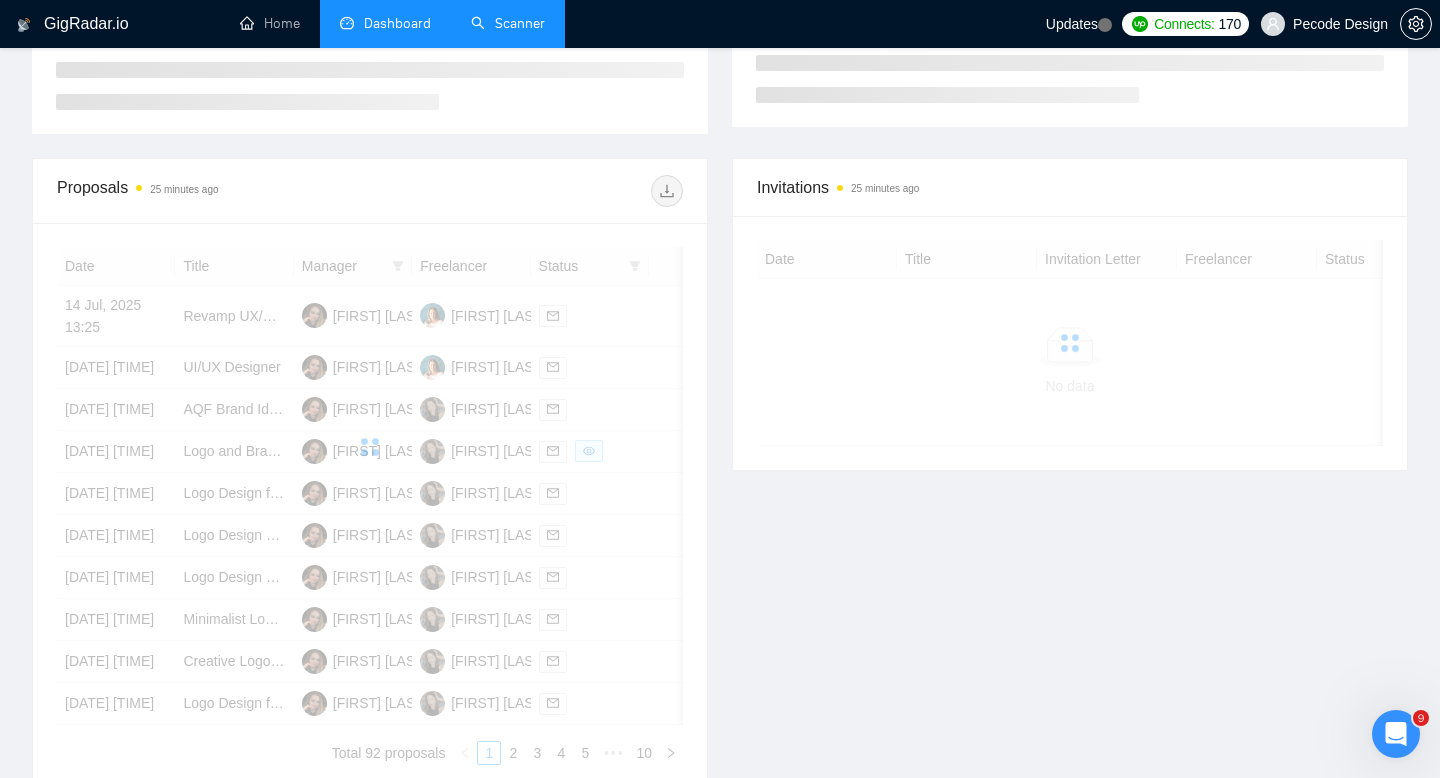 scroll, scrollTop: 442, scrollLeft: 0, axis: vertical 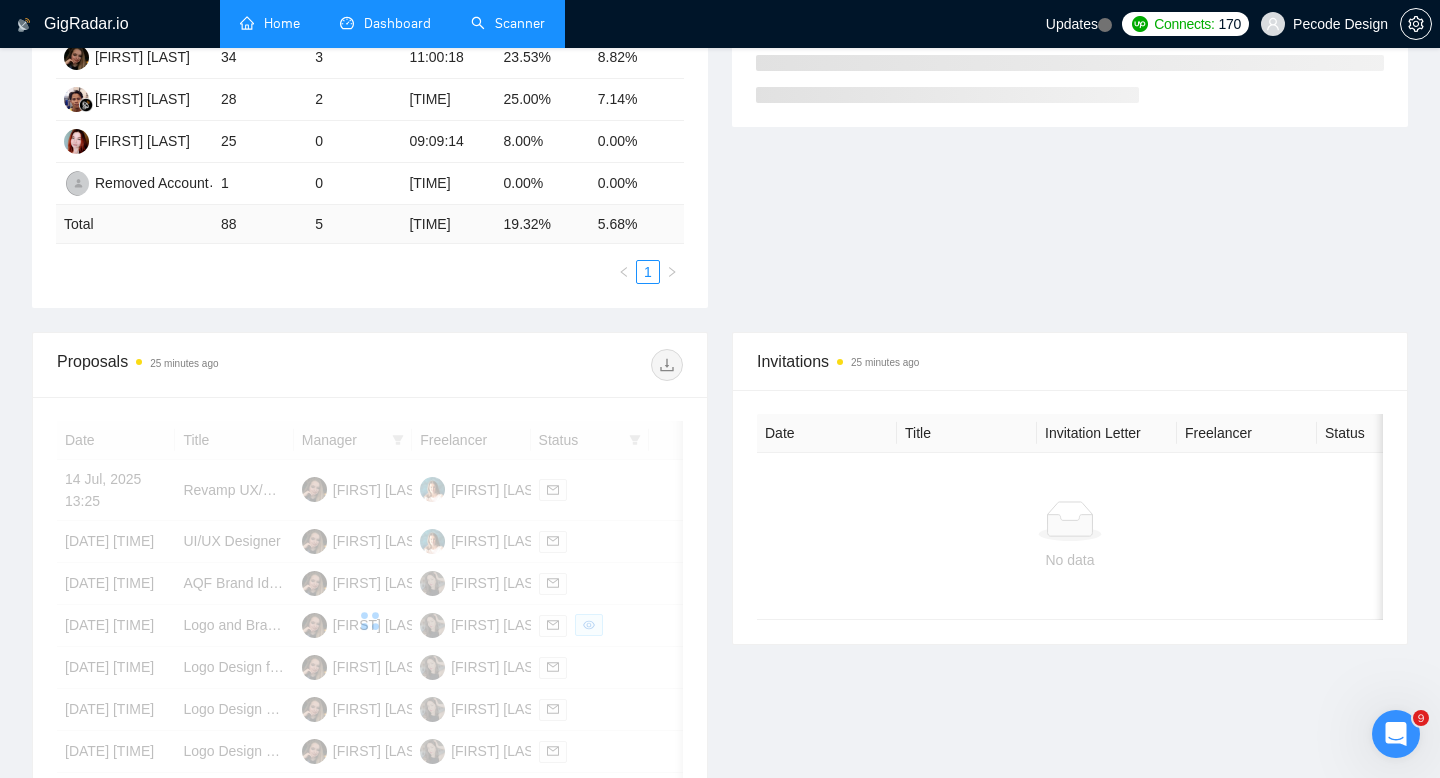 click on "Home" at bounding box center (270, 23) 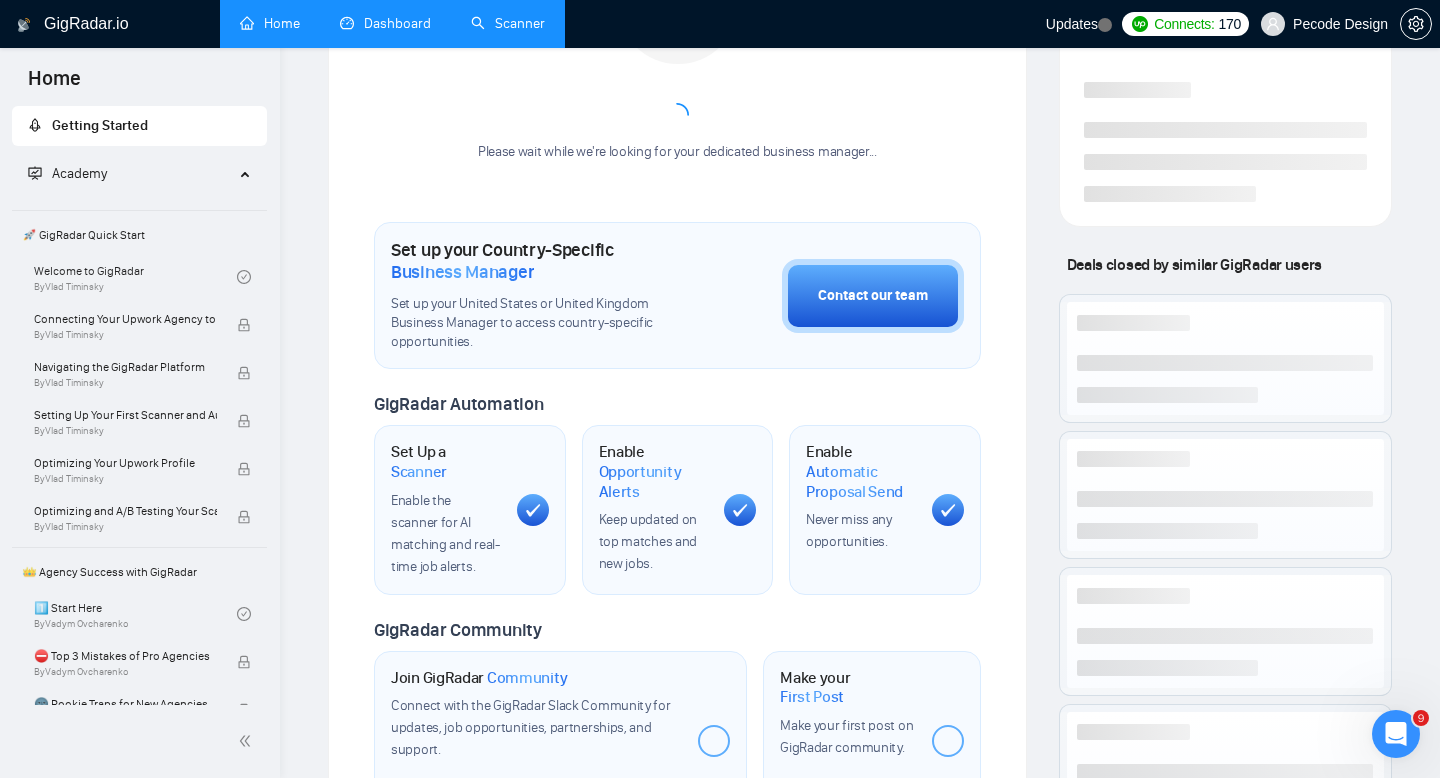 scroll, scrollTop: 0, scrollLeft: 0, axis: both 